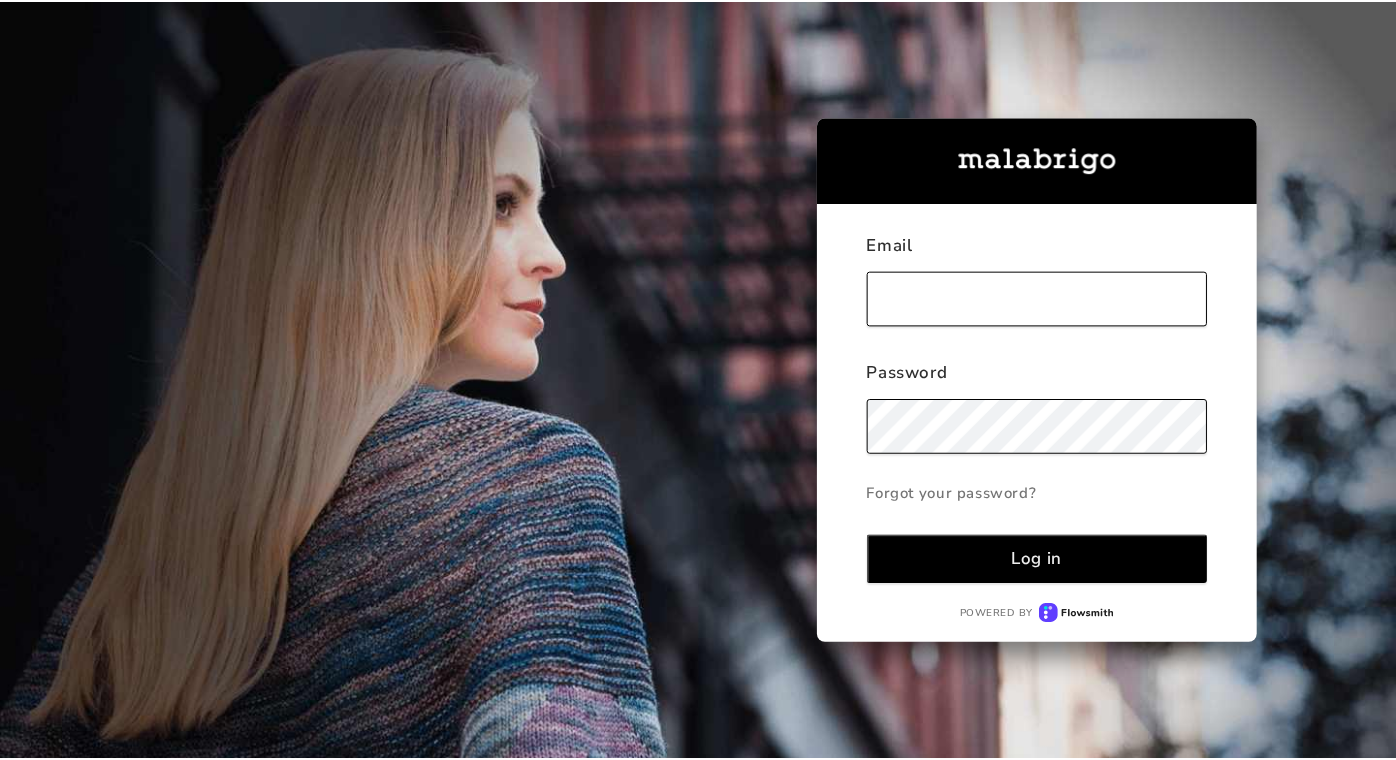 scroll, scrollTop: 0, scrollLeft: 0, axis: both 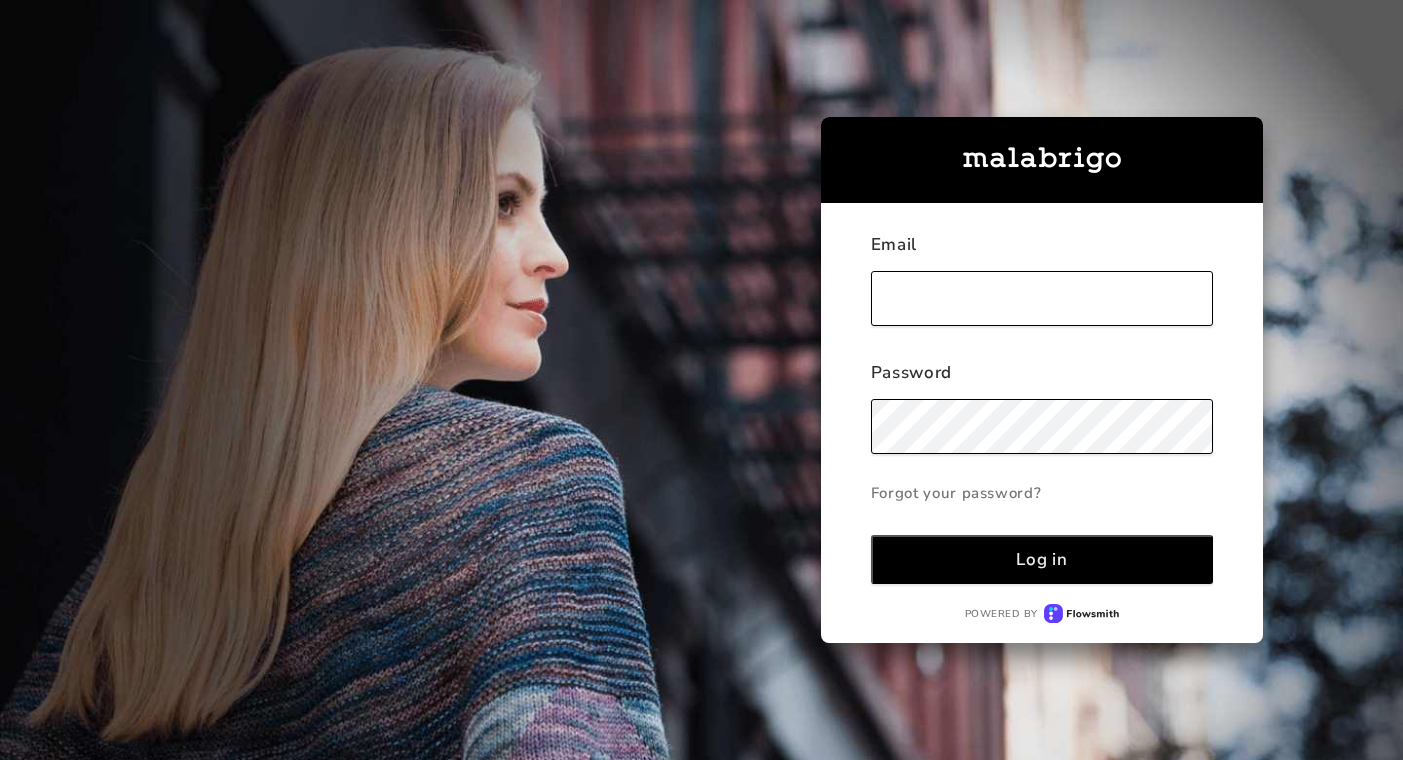 click at bounding box center (1042, 298) 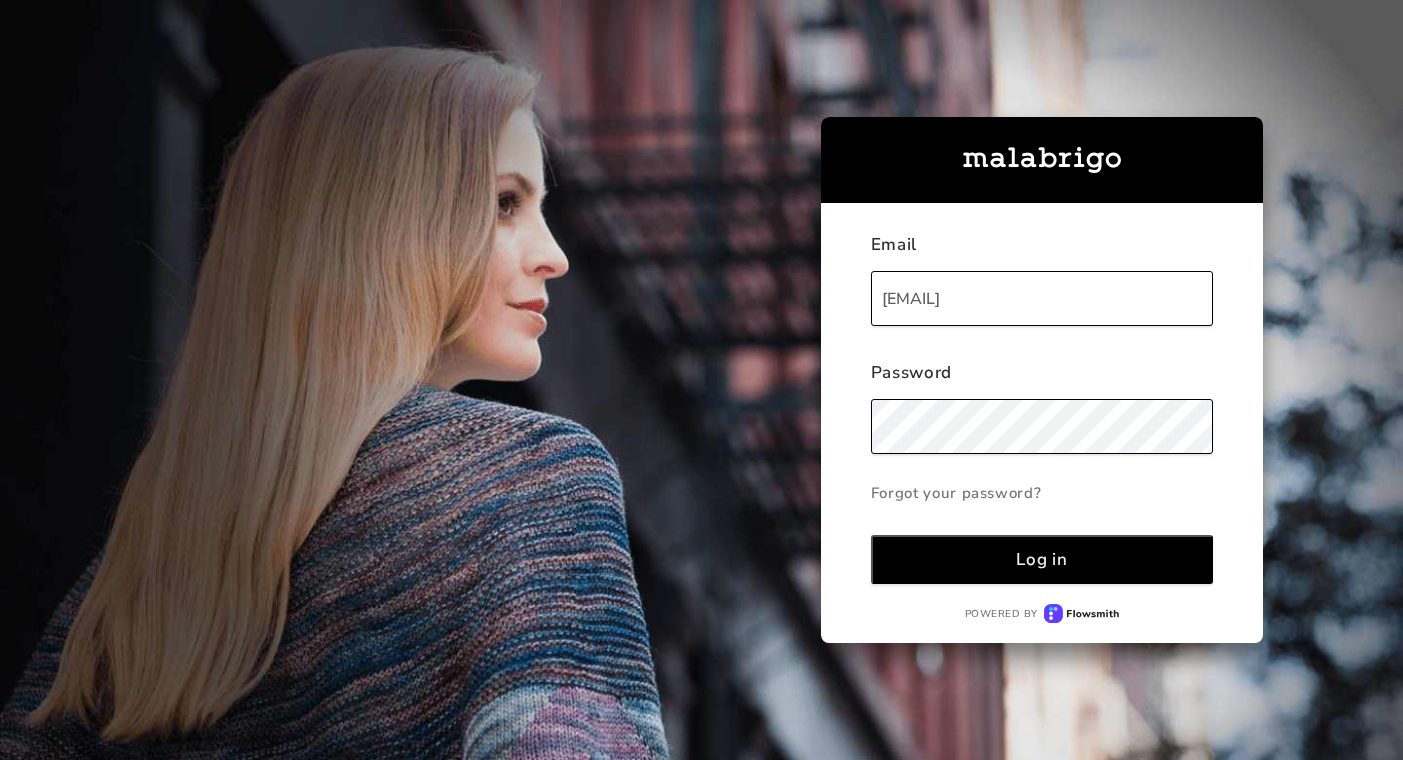 click on "Log in" at bounding box center (1041, 559) 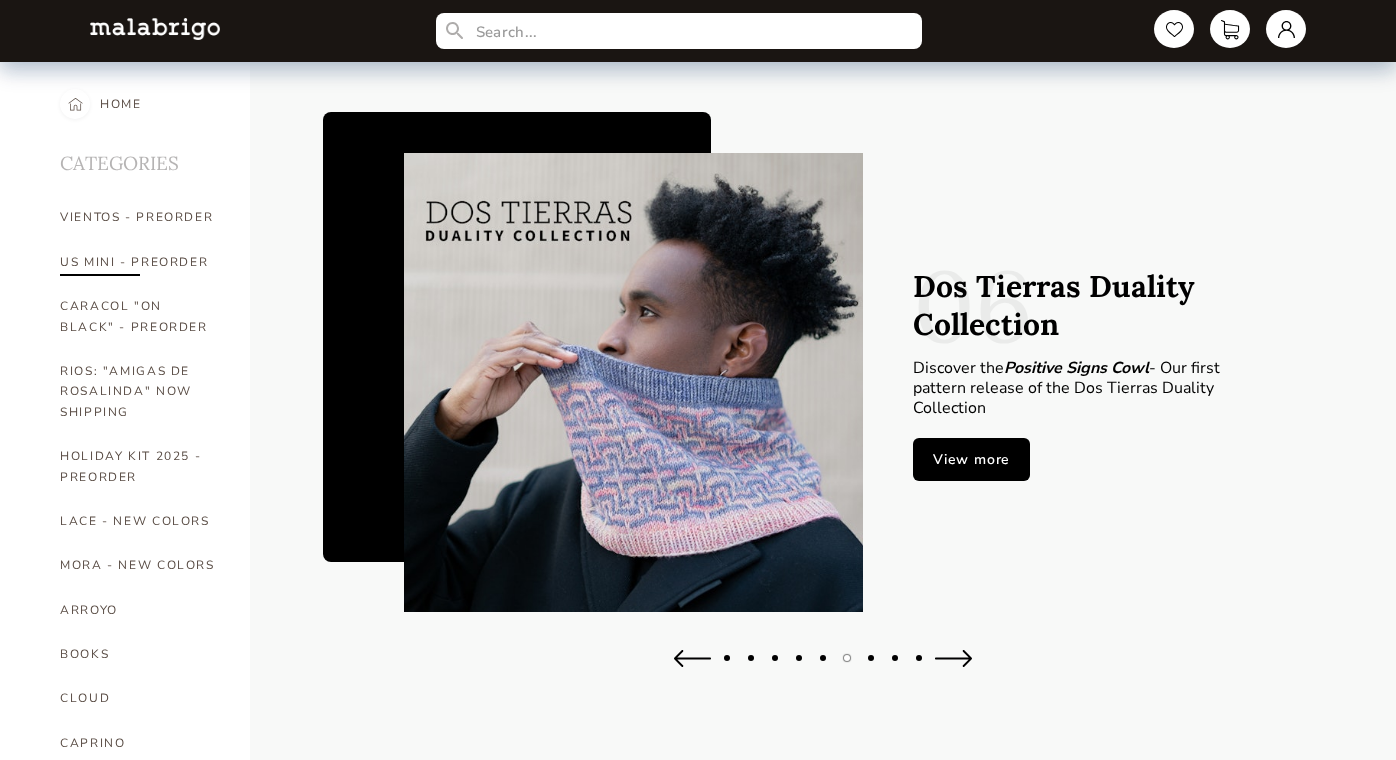 click on "US MINI - PREORDER" at bounding box center (140, 262) 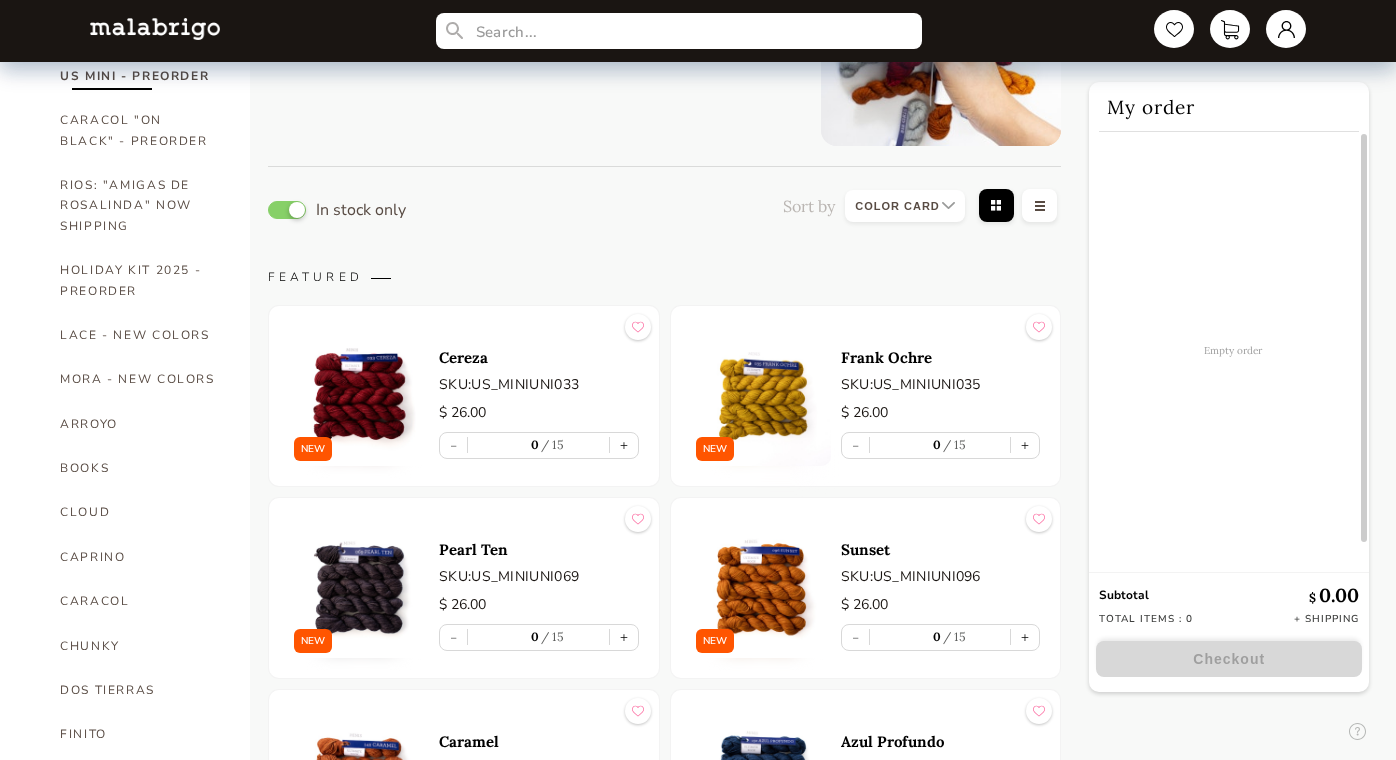scroll, scrollTop: 0, scrollLeft: 0, axis: both 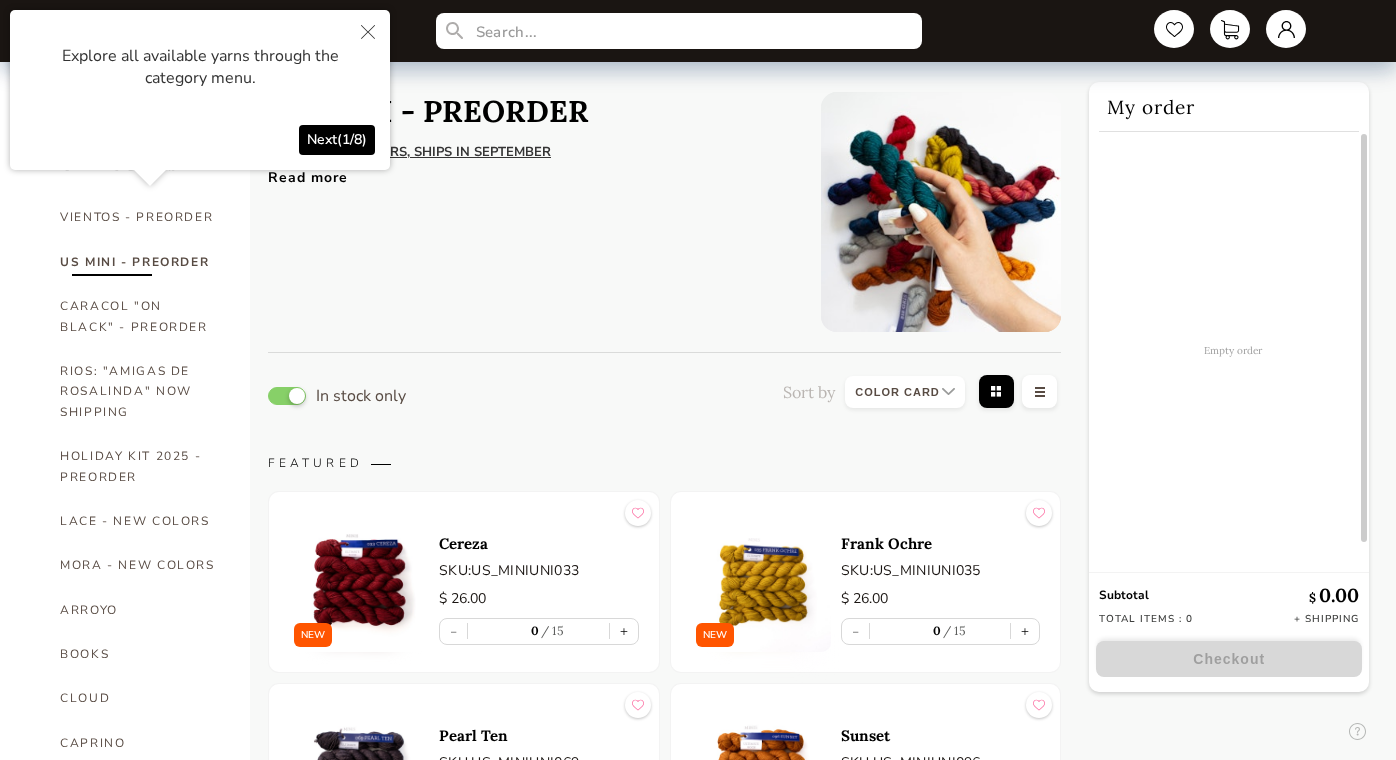 click 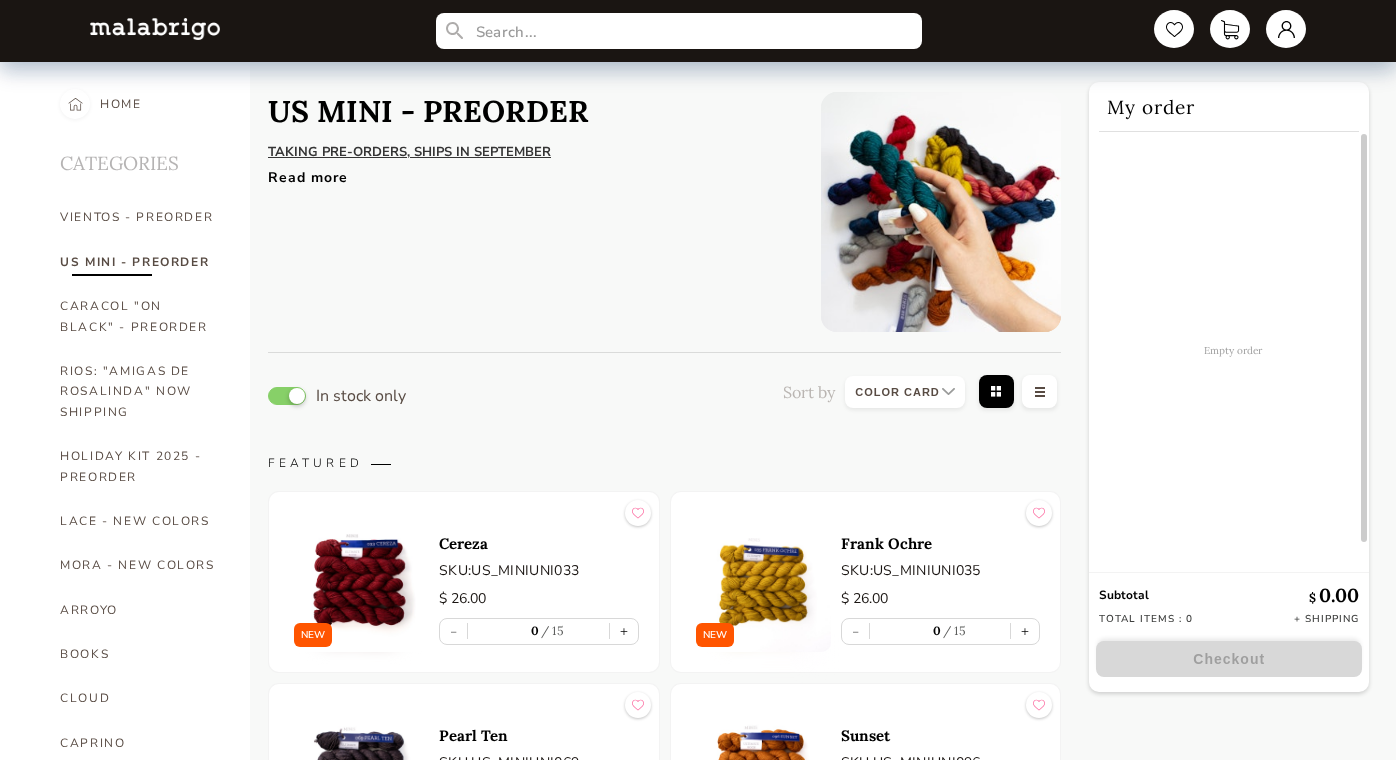 click on "Read more" at bounding box center (529, 172) 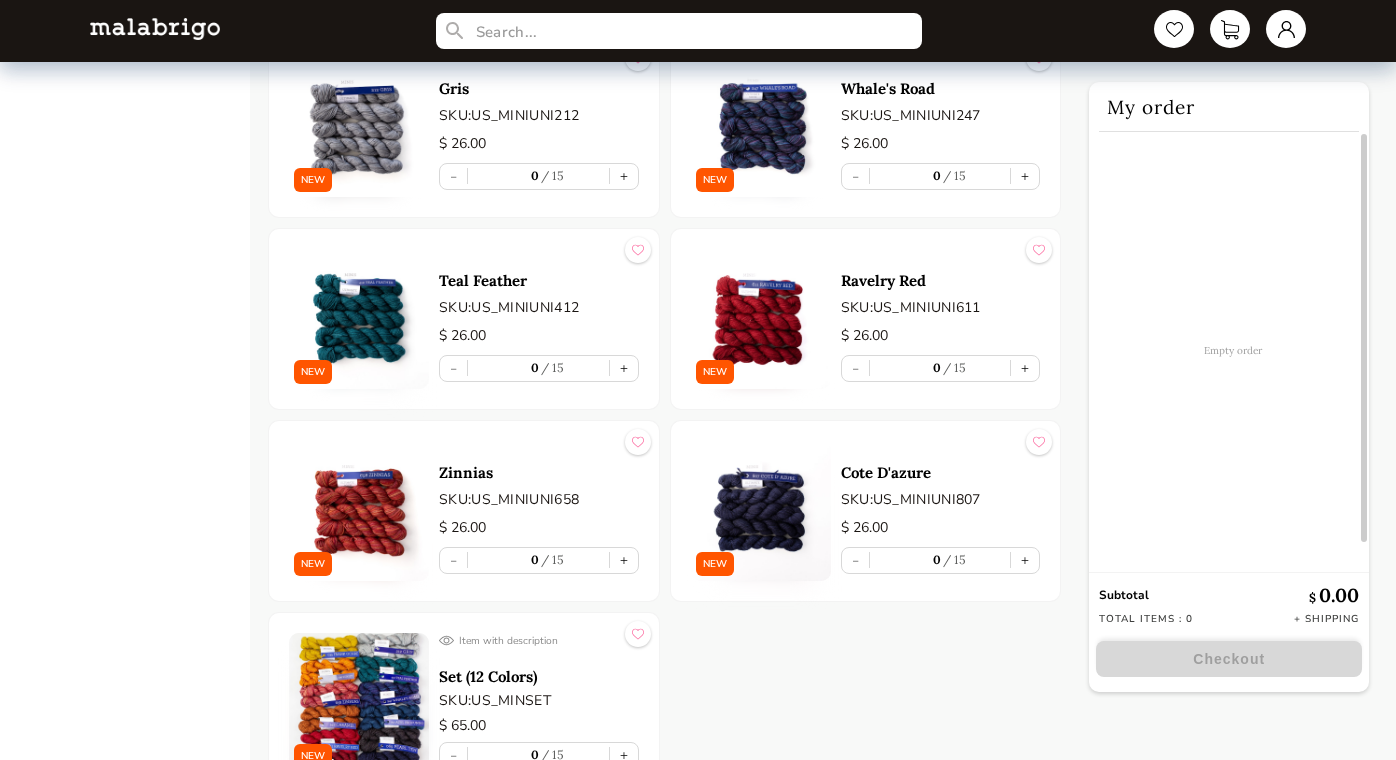 scroll, scrollTop: 2564, scrollLeft: 0, axis: vertical 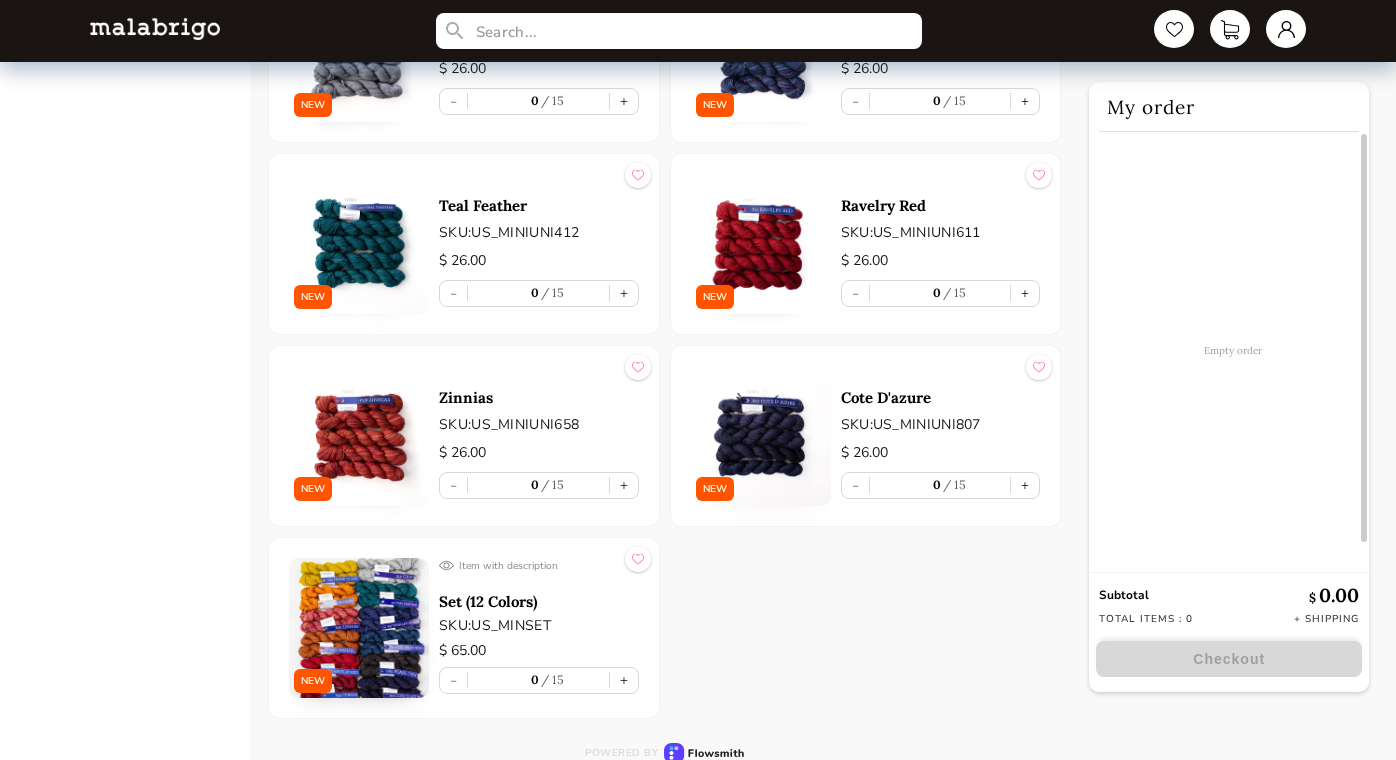 click on "Set (12 Colors)" at bounding box center (539, 601) 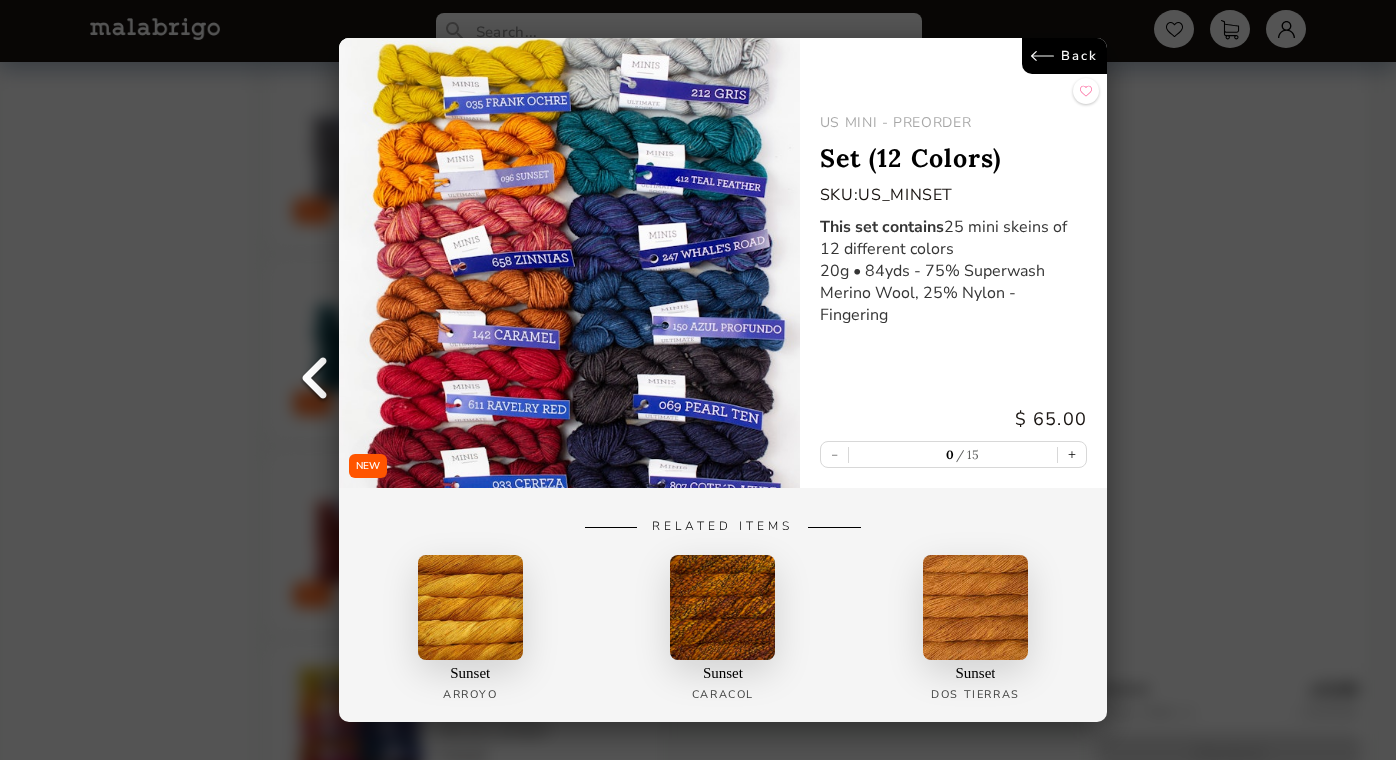 scroll, scrollTop: 2341, scrollLeft: 0, axis: vertical 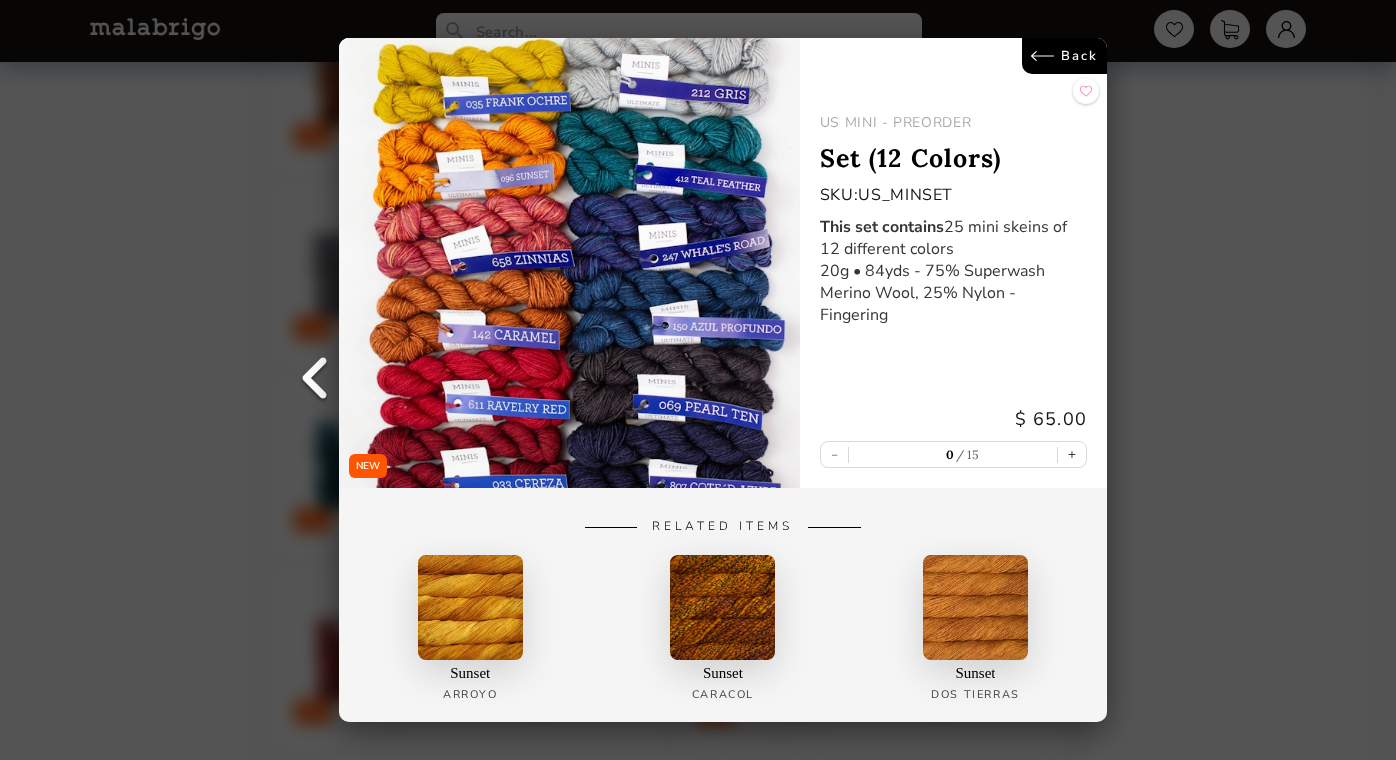 click on "Back" at bounding box center [1064, 56] 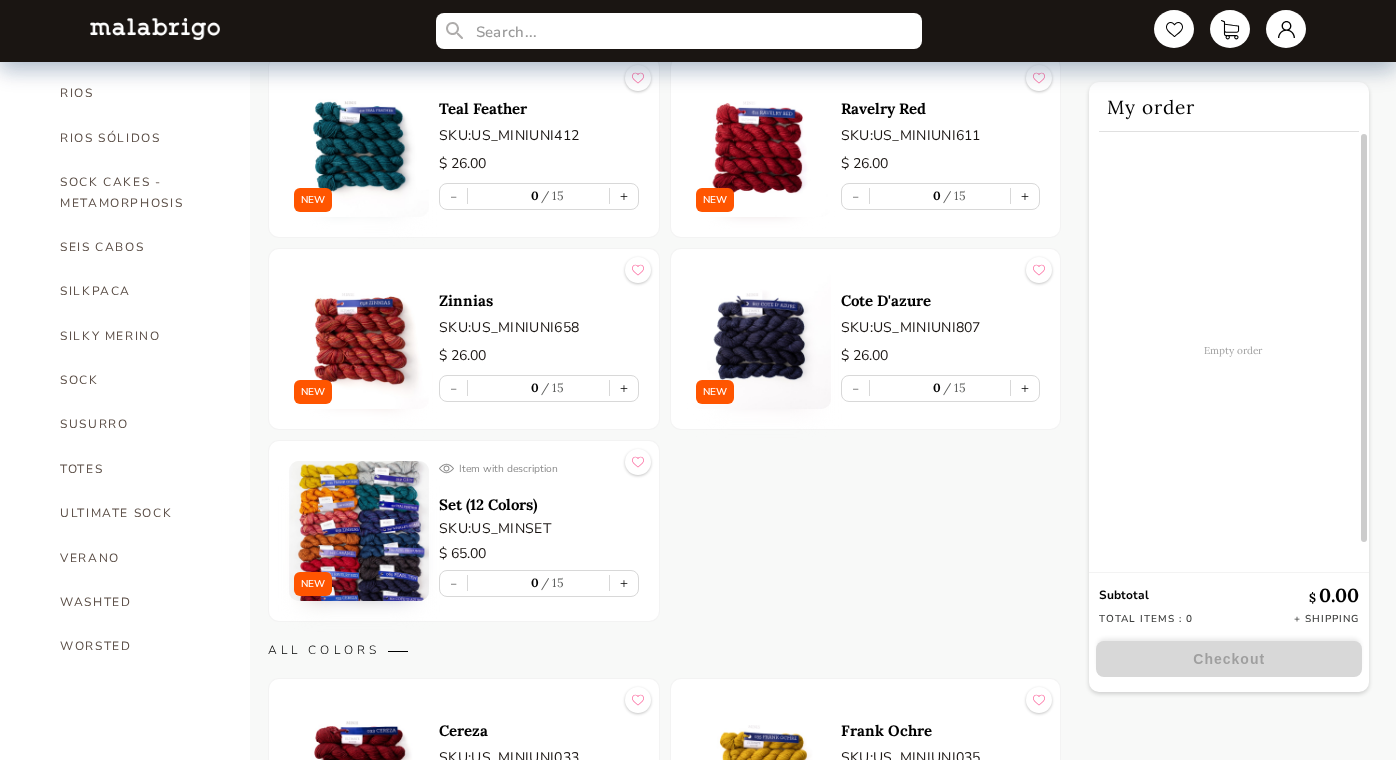 scroll, scrollTop: 1281, scrollLeft: 0, axis: vertical 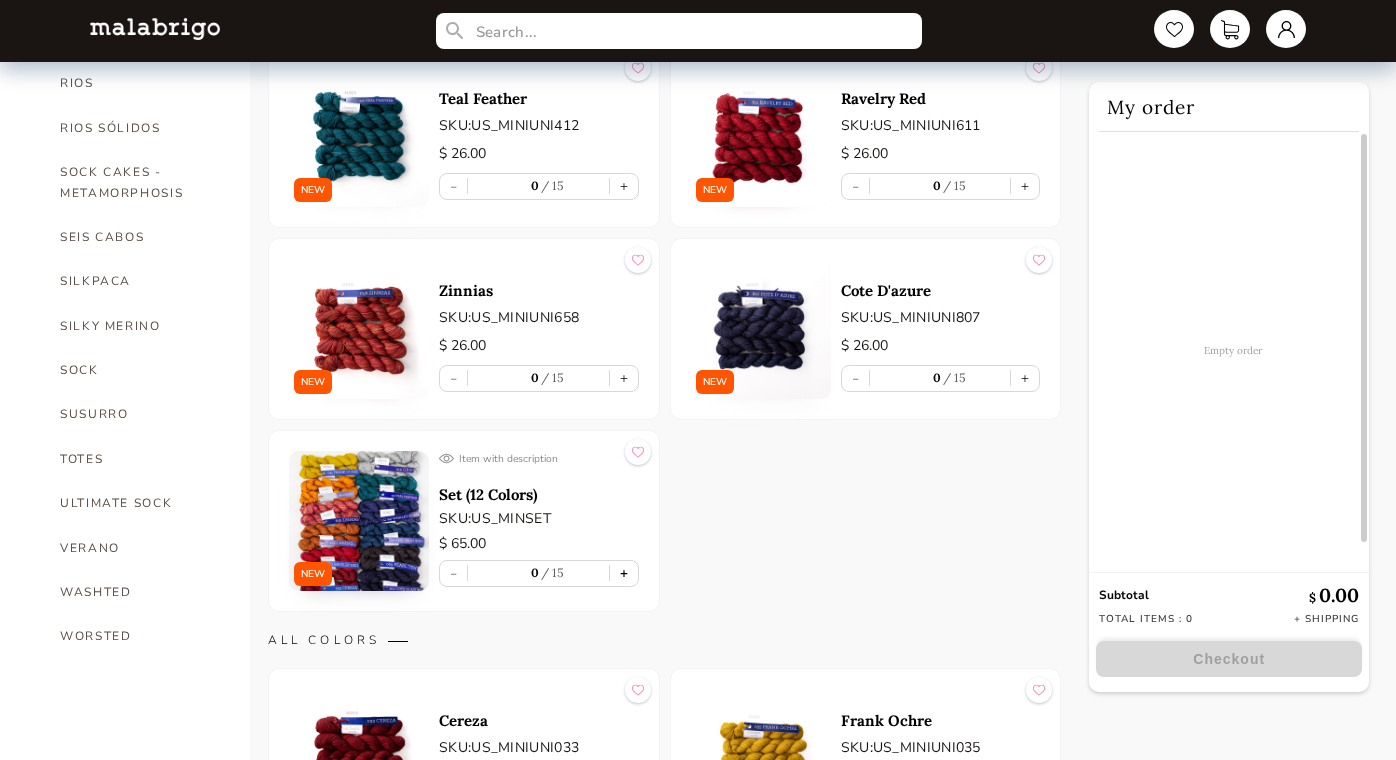 click on "+" at bounding box center [624, 573] 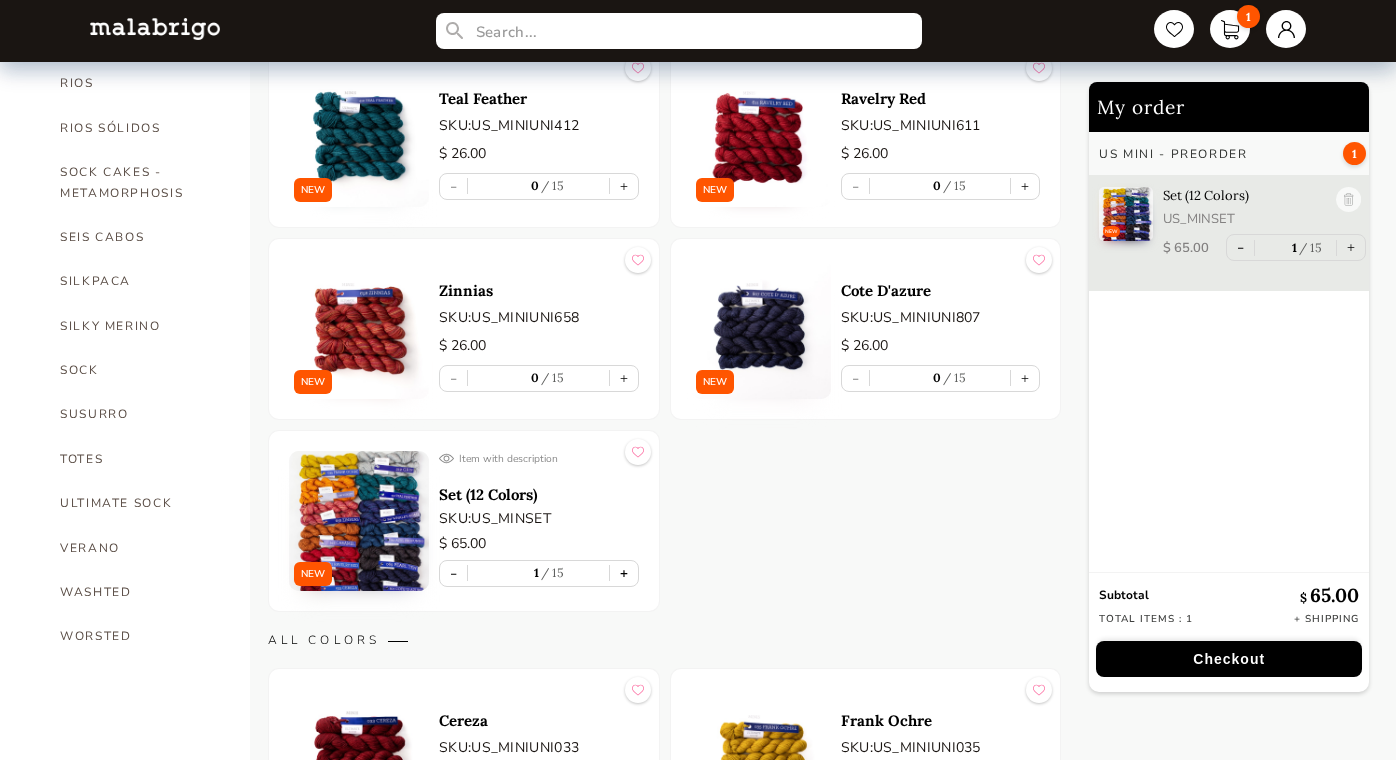 click on "+" at bounding box center [624, 573] 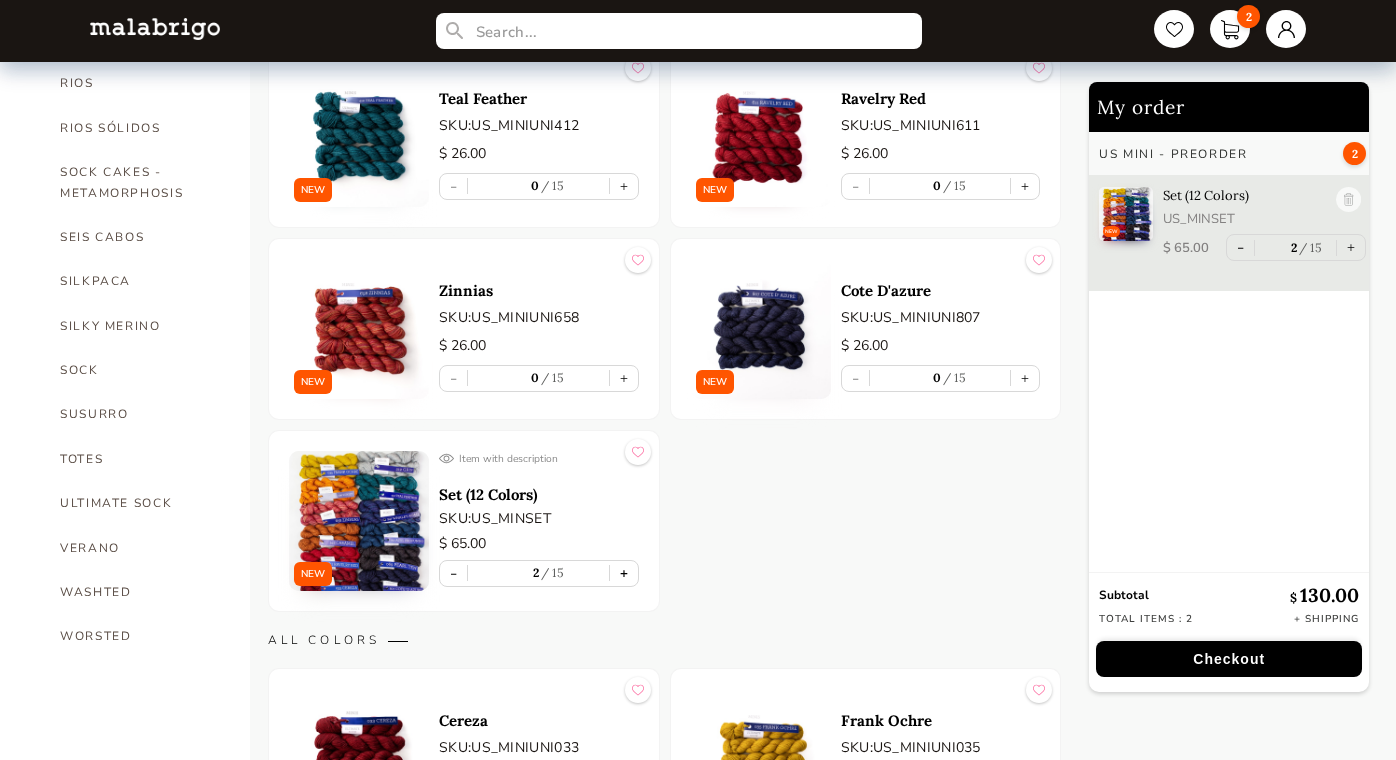 click on "+" at bounding box center (624, 573) 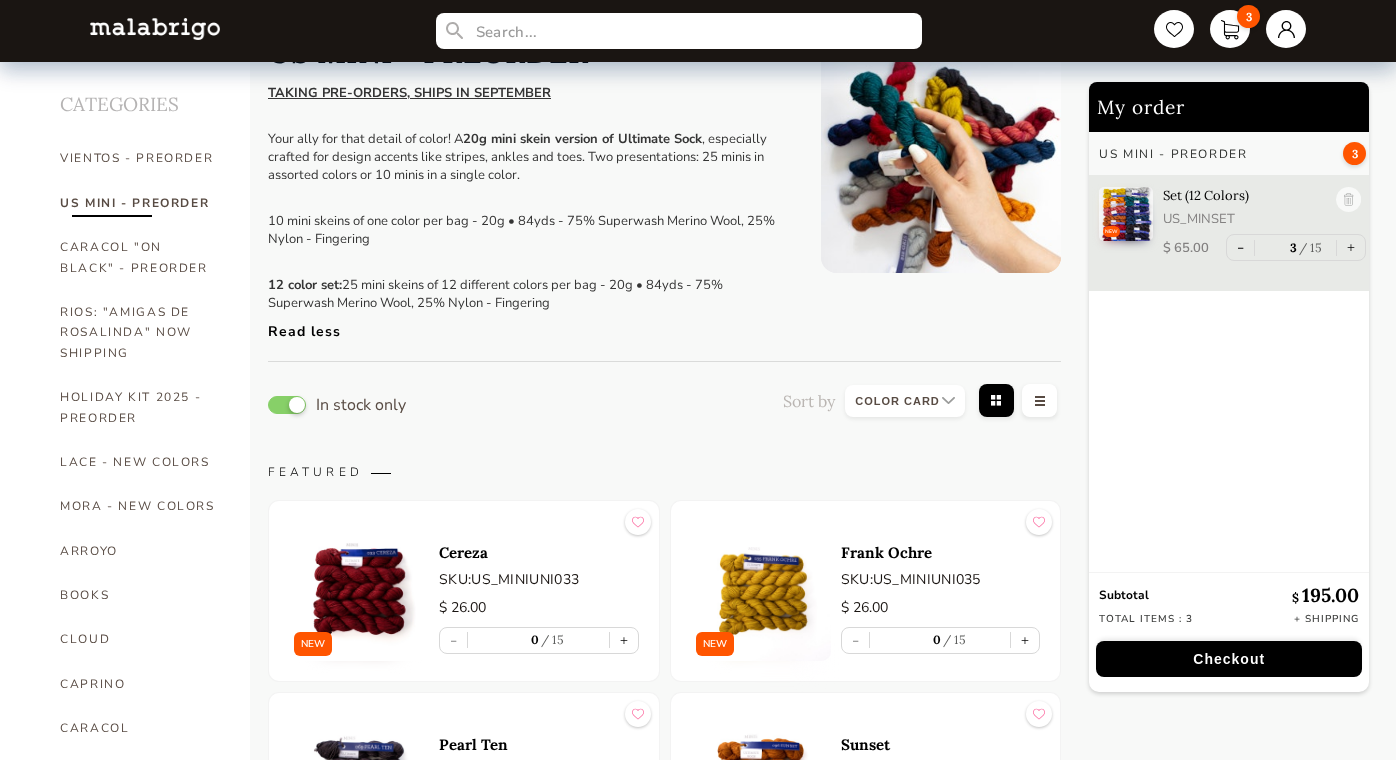 scroll, scrollTop: 23, scrollLeft: 0, axis: vertical 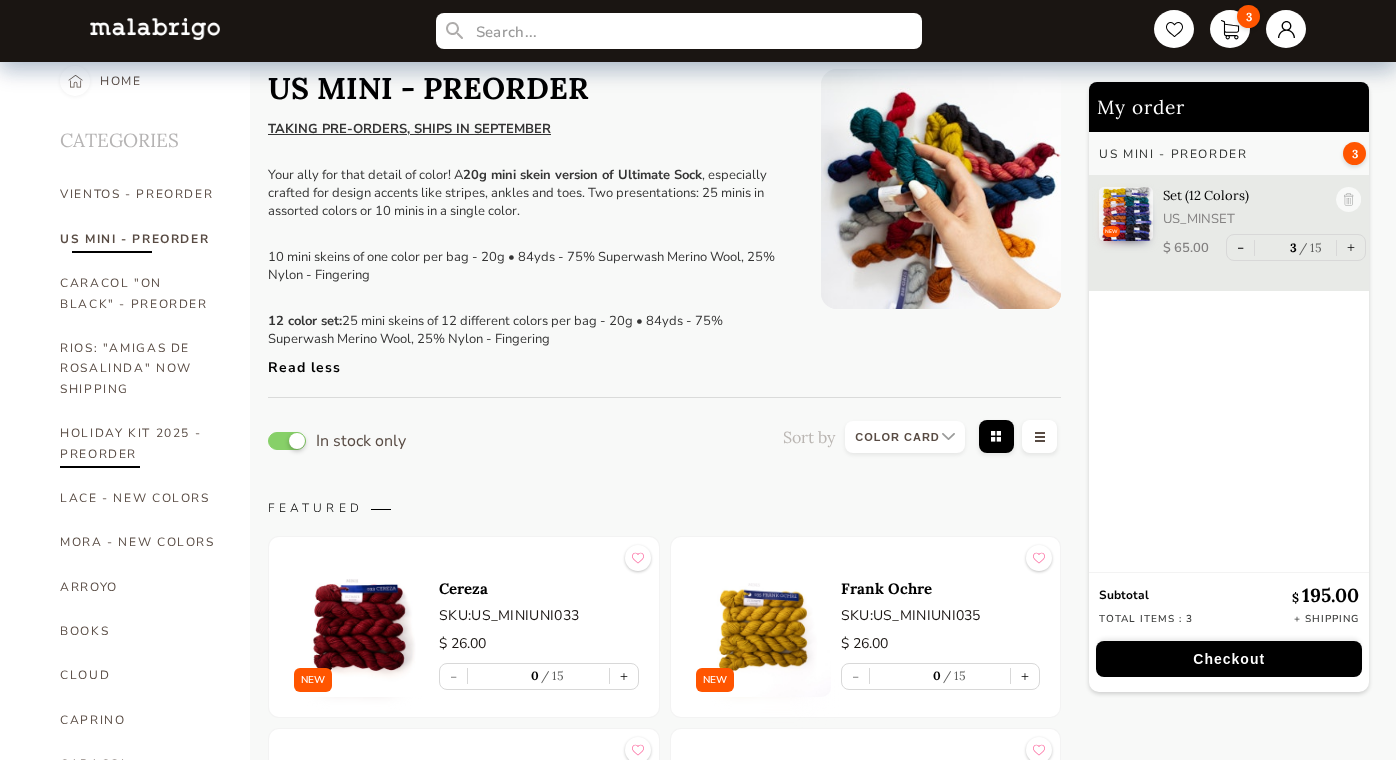 click on "HOLIDAY KIT 2025 - PREORDER" at bounding box center (140, 443) 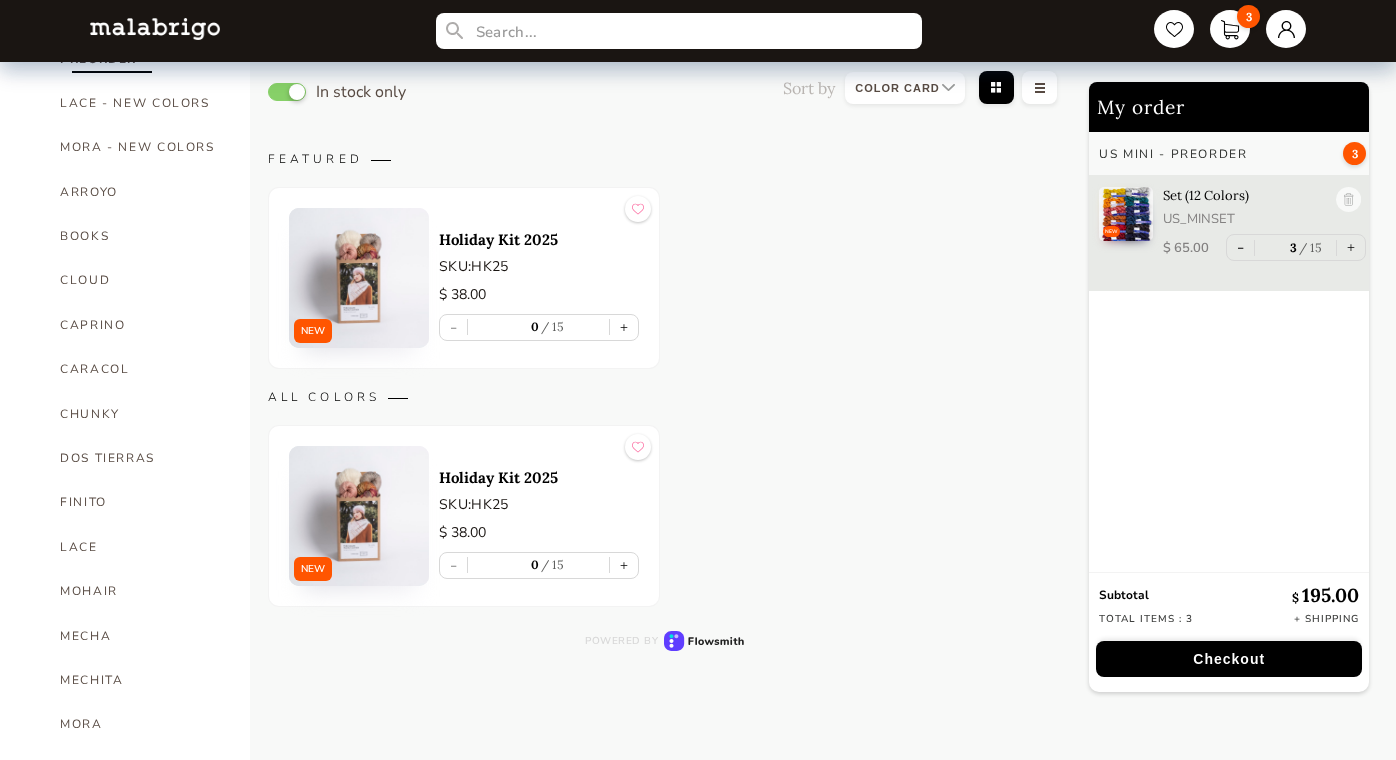 scroll, scrollTop: 411, scrollLeft: 0, axis: vertical 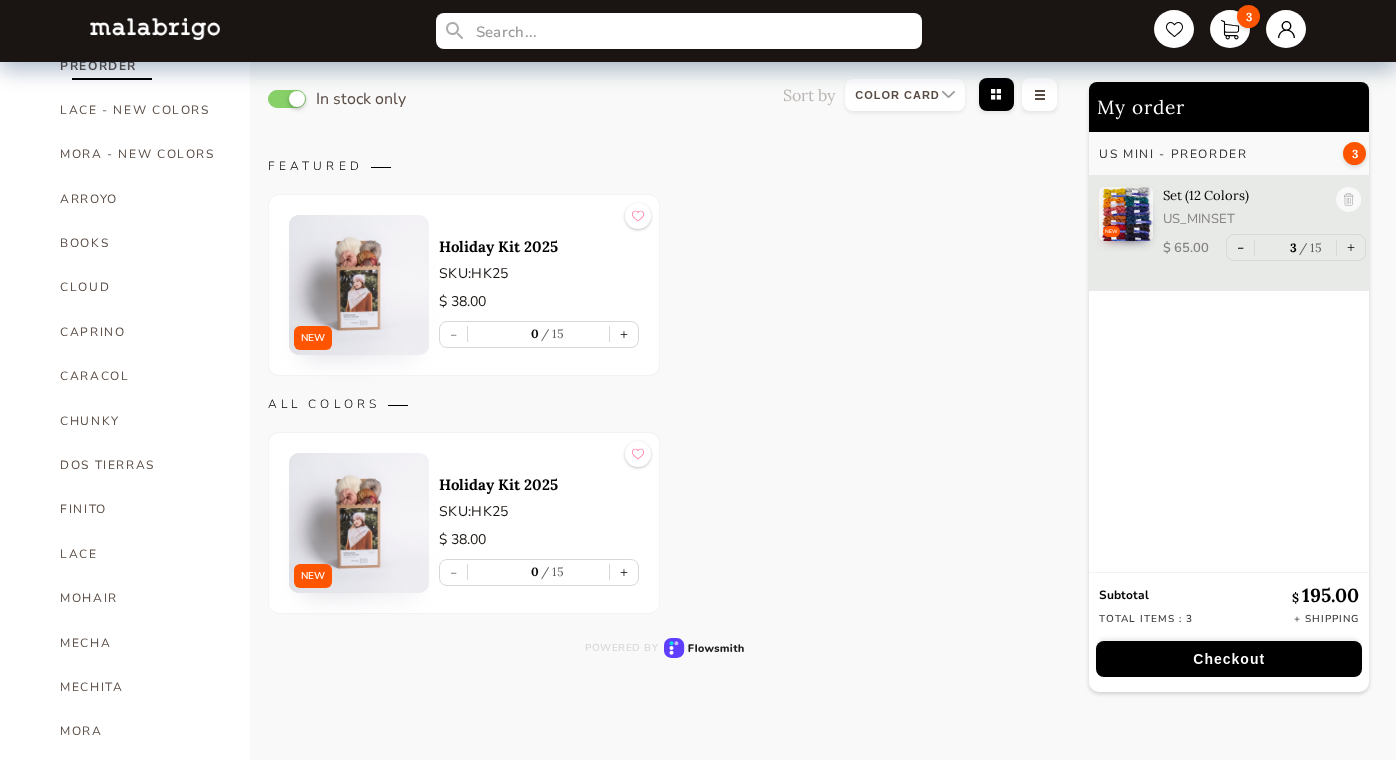 click on "Holiday Kit 2025 SKU:  HK25 $   38.00 - 0 15 +" at bounding box center (539, 285) 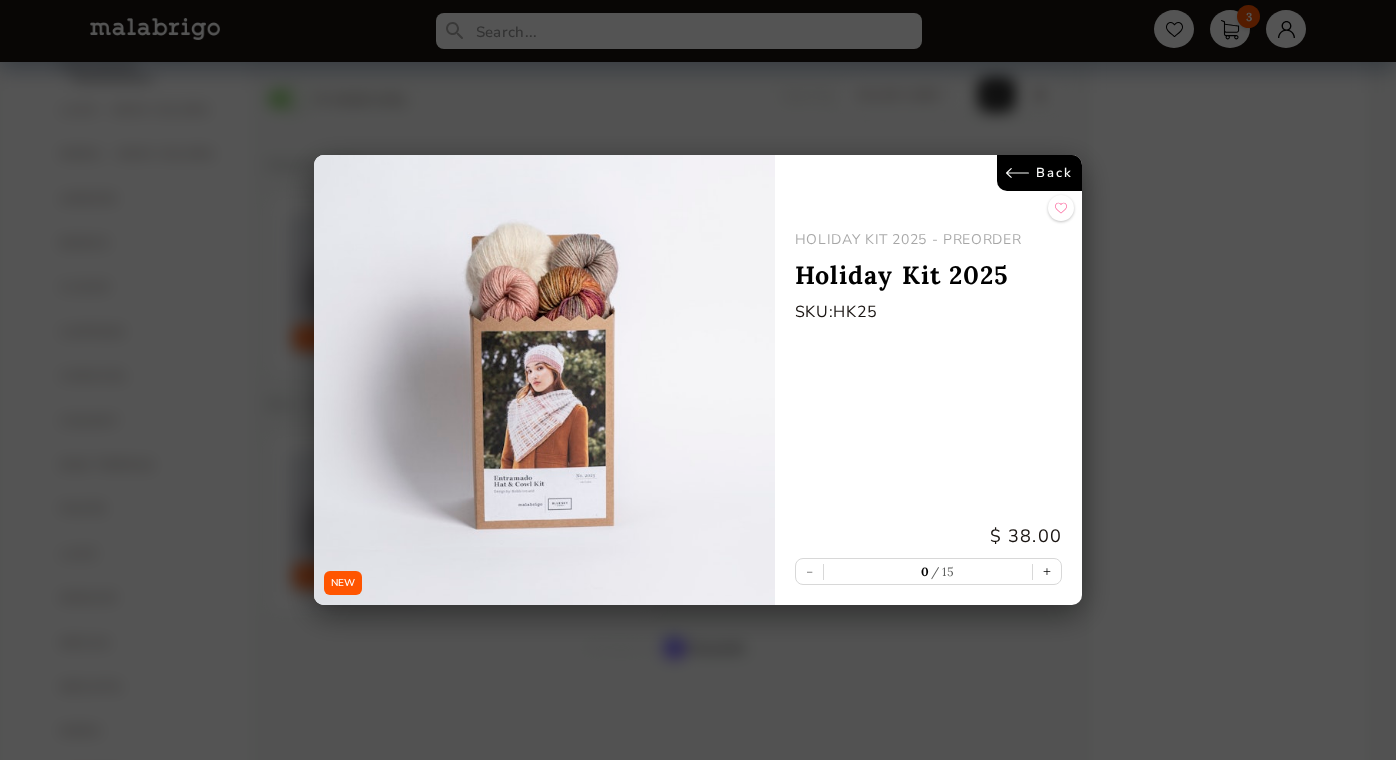 click on "Back" at bounding box center [1039, 173] 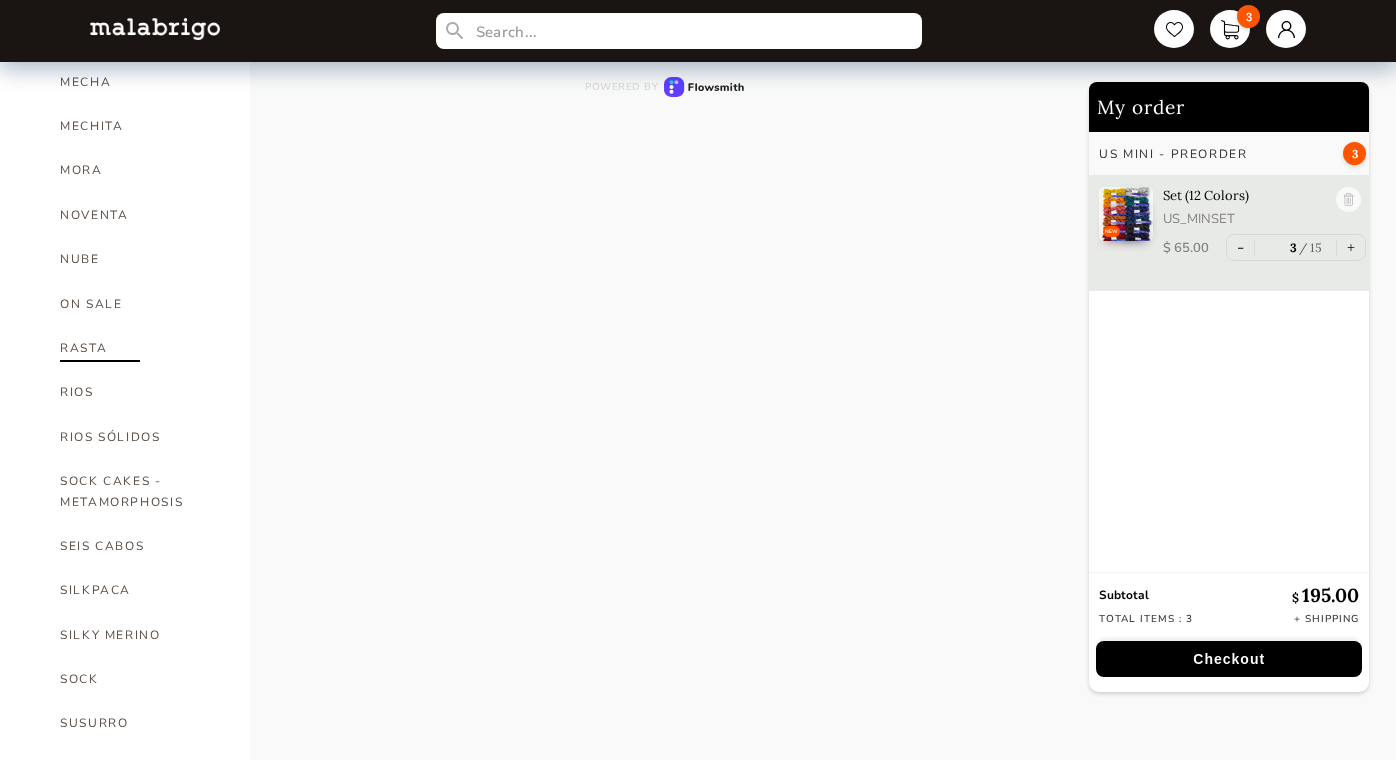 scroll, scrollTop: 974, scrollLeft: 0, axis: vertical 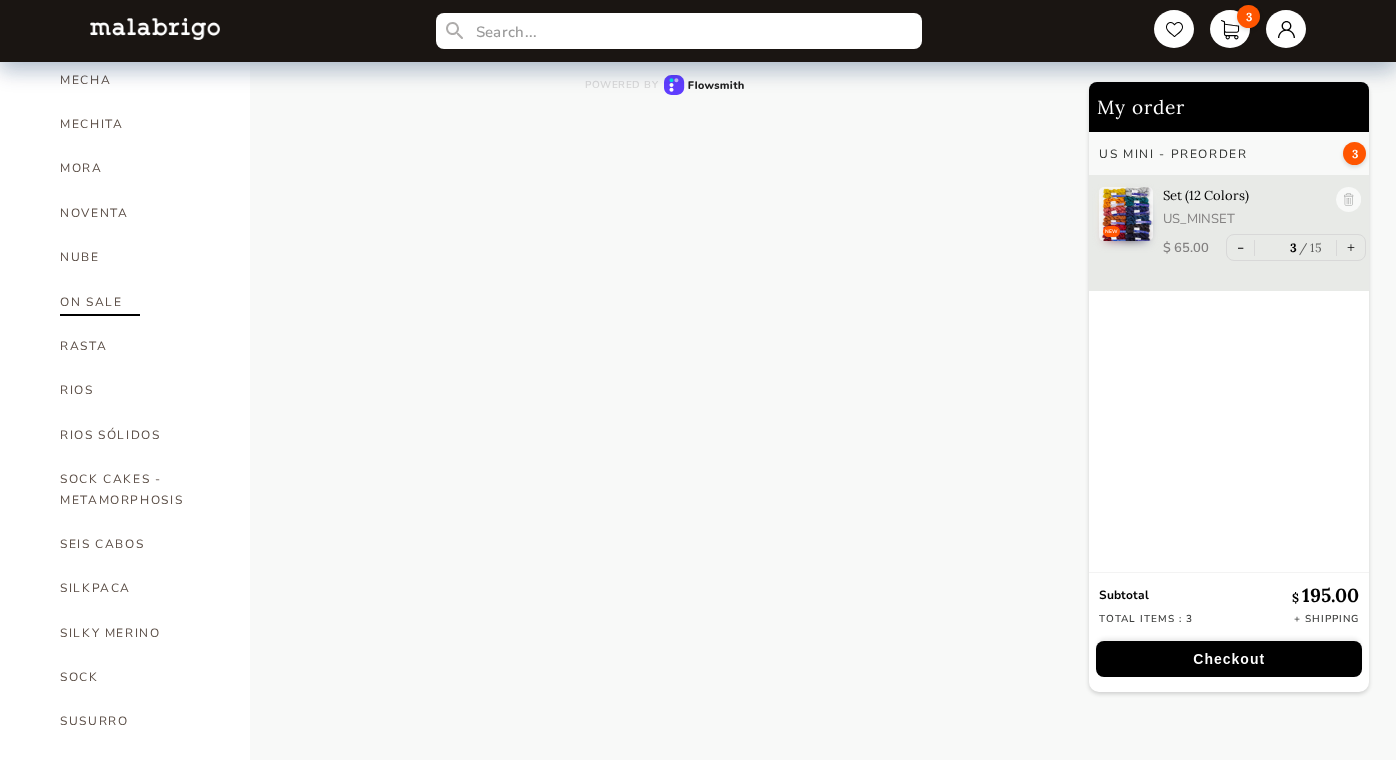 click on "ON SALE" at bounding box center (140, 302) 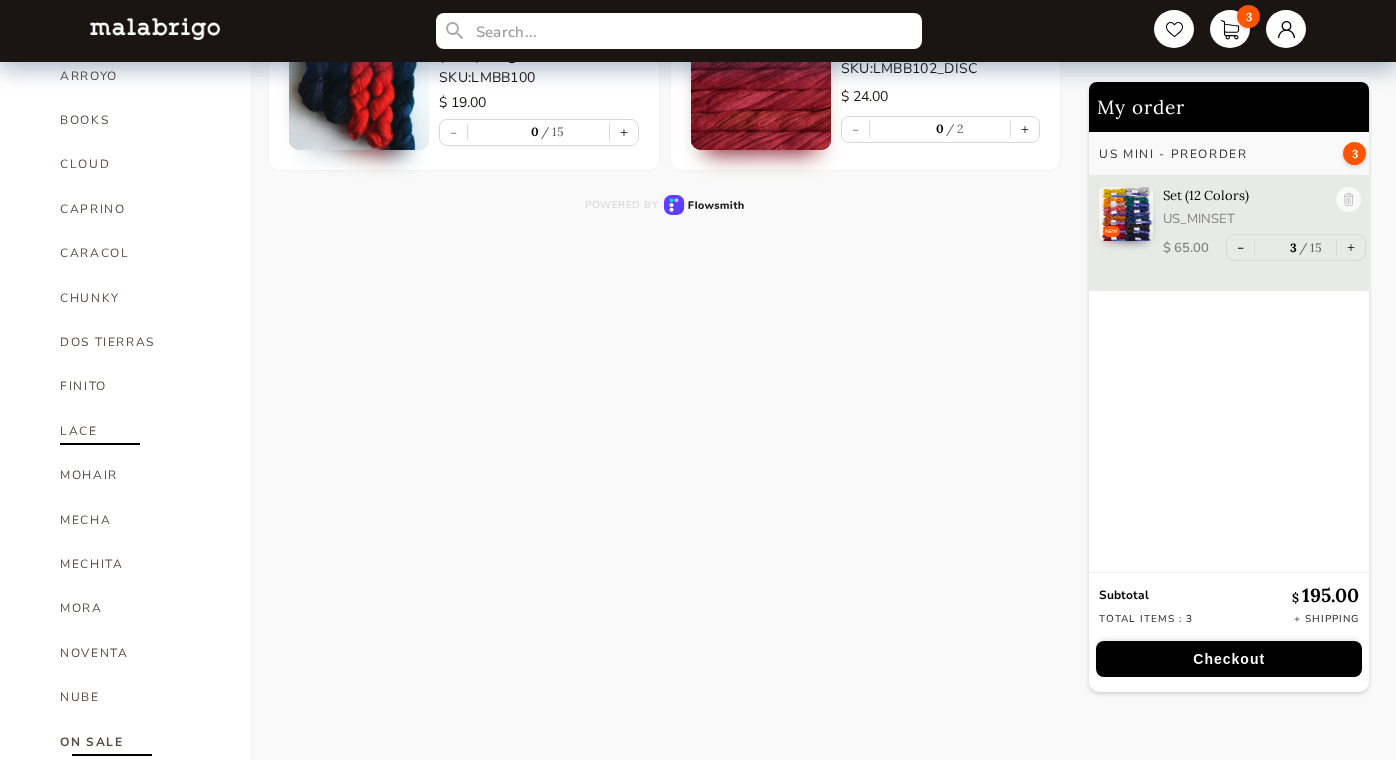 scroll, scrollTop: 510, scrollLeft: 0, axis: vertical 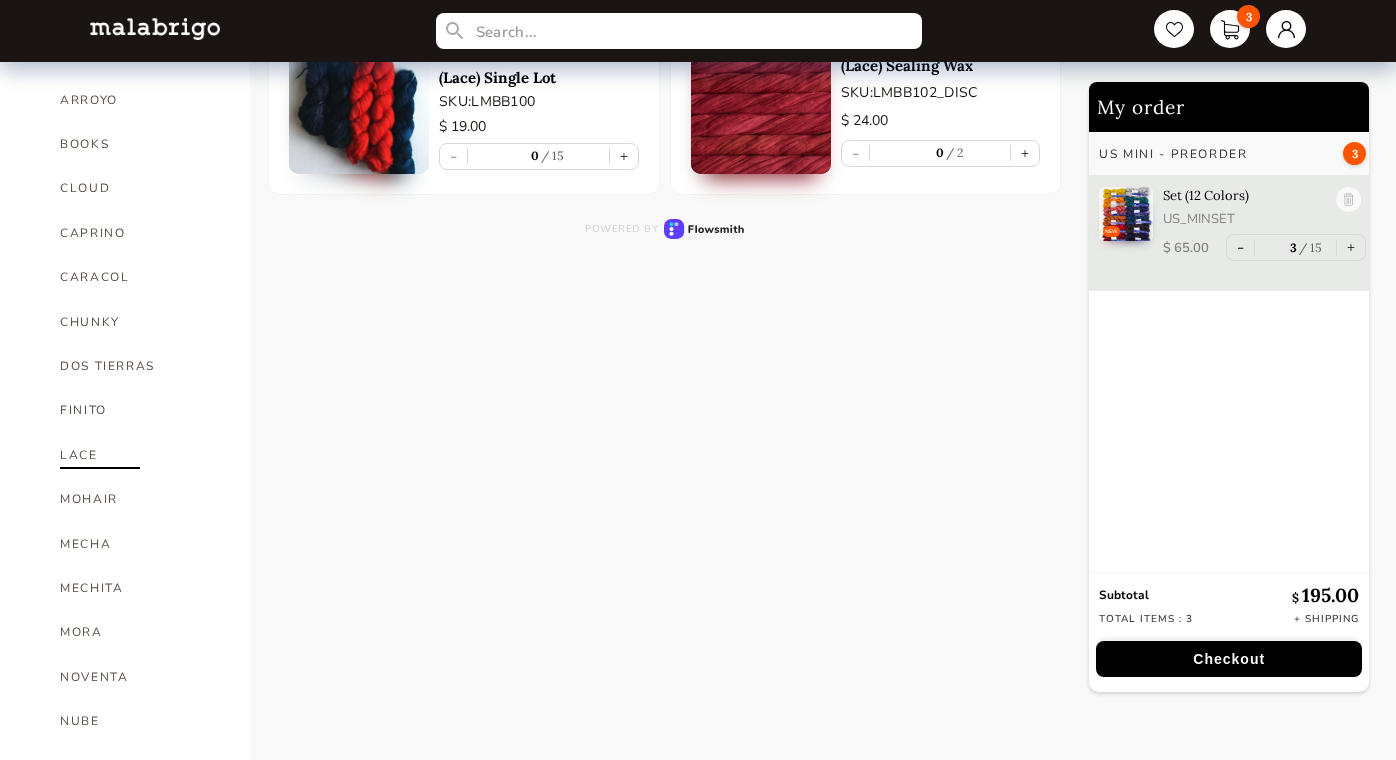 click on "LACE" at bounding box center (140, 455) 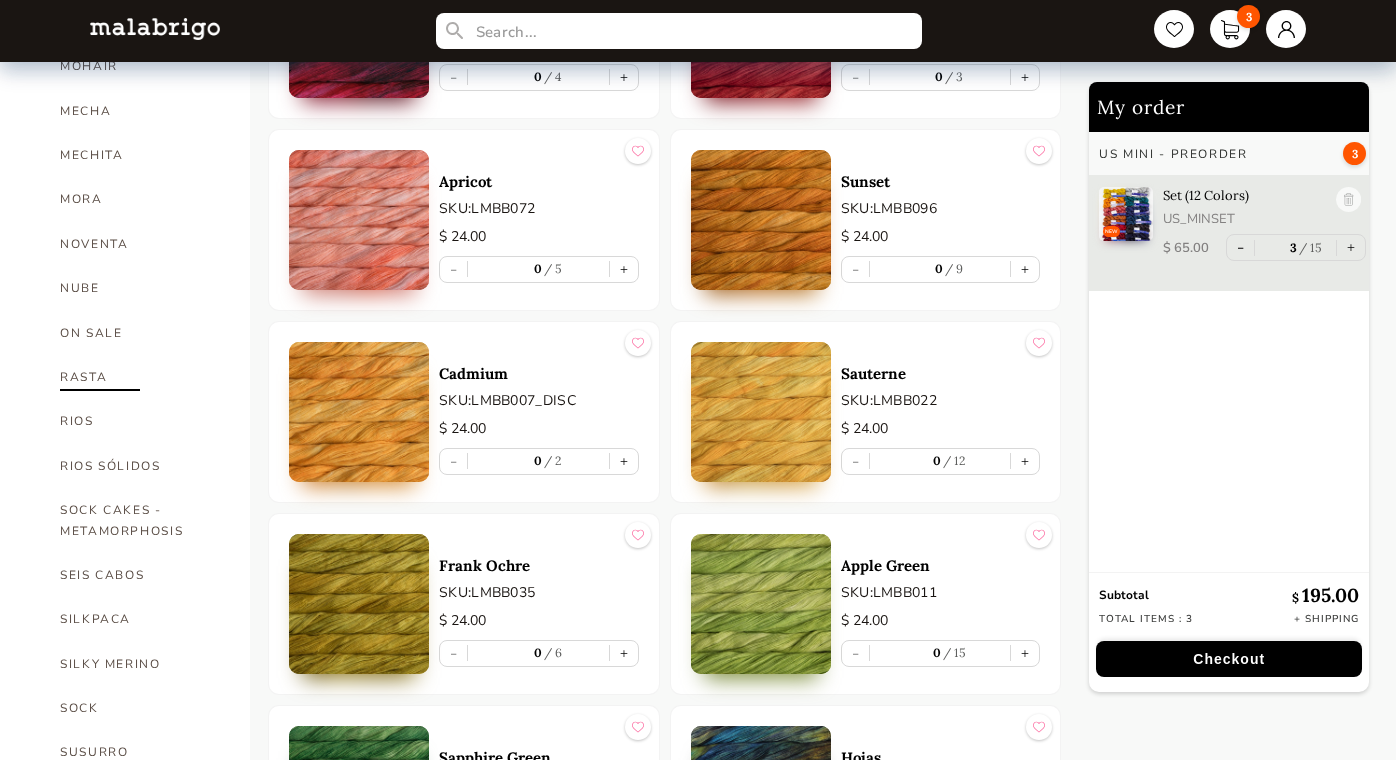scroll, scrollTop: 946, scrollLeft: 0, axis: vertical 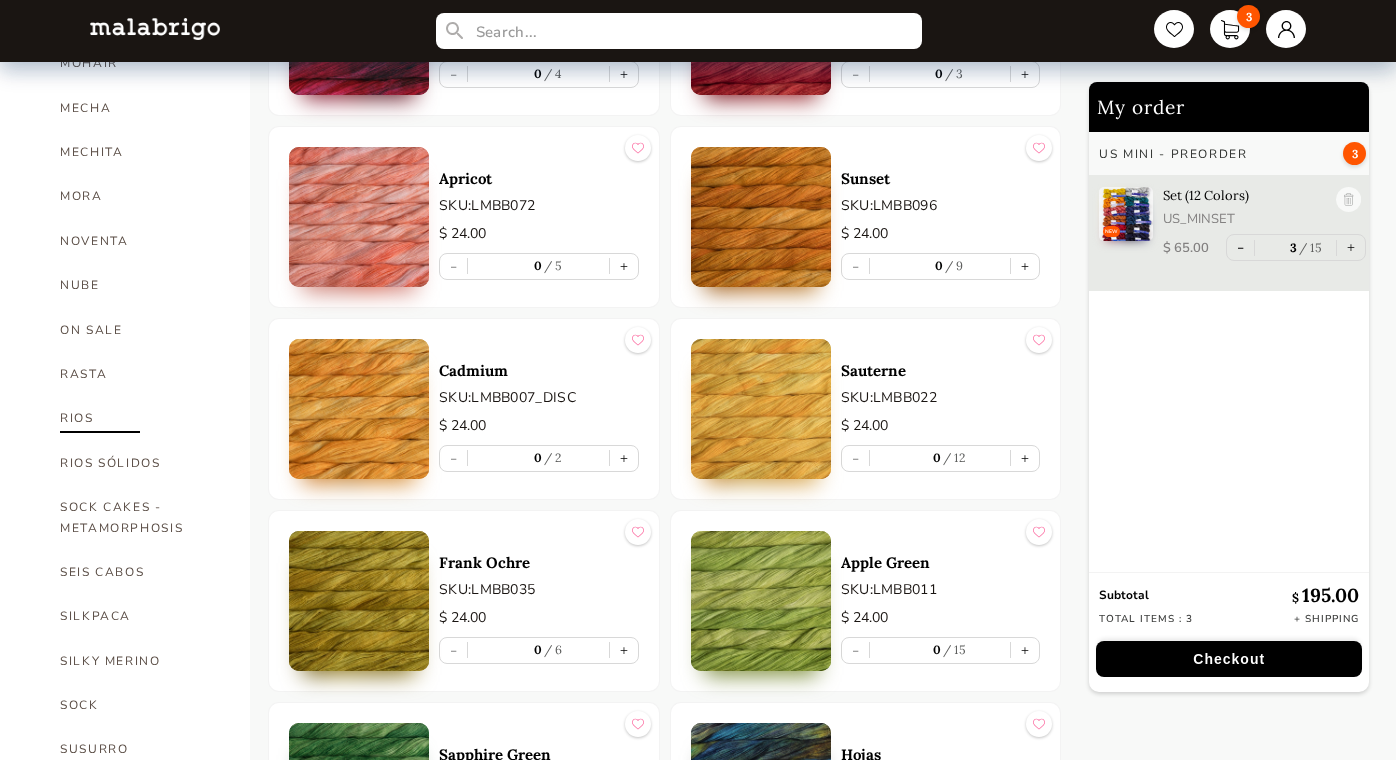 click on "RIOS" at bounding box center [140, 418] 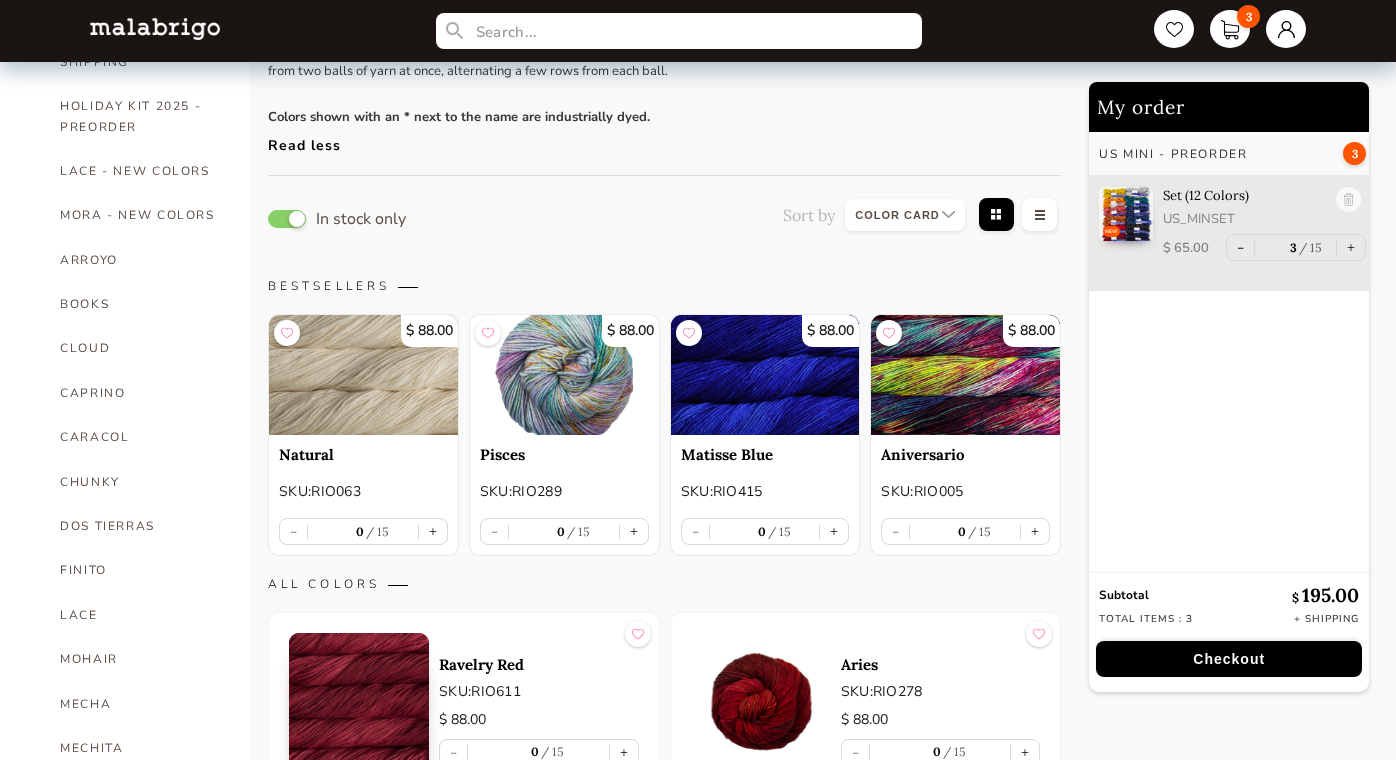 scroll, scrollTop: 320, scrollLeft: 0, axis: vertical 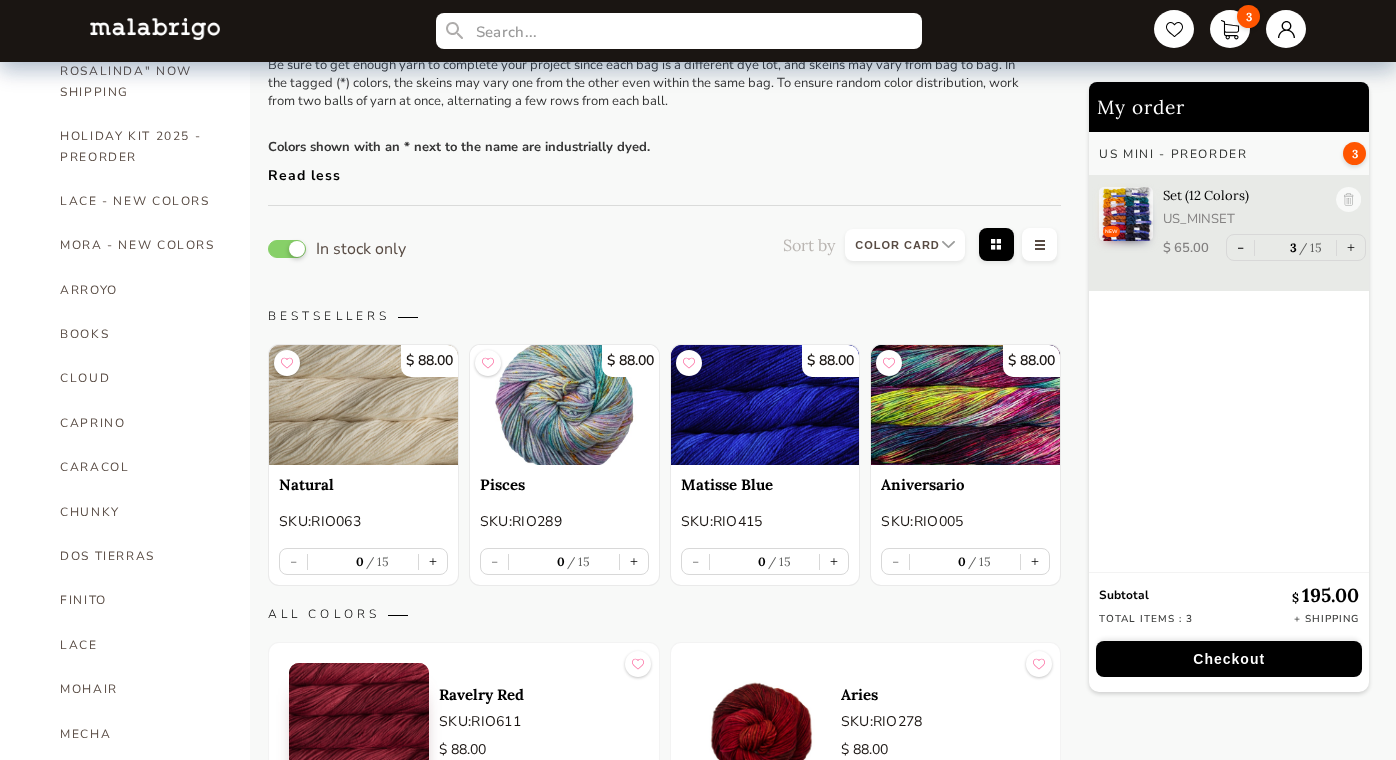 click at bounding box center [905, 245] 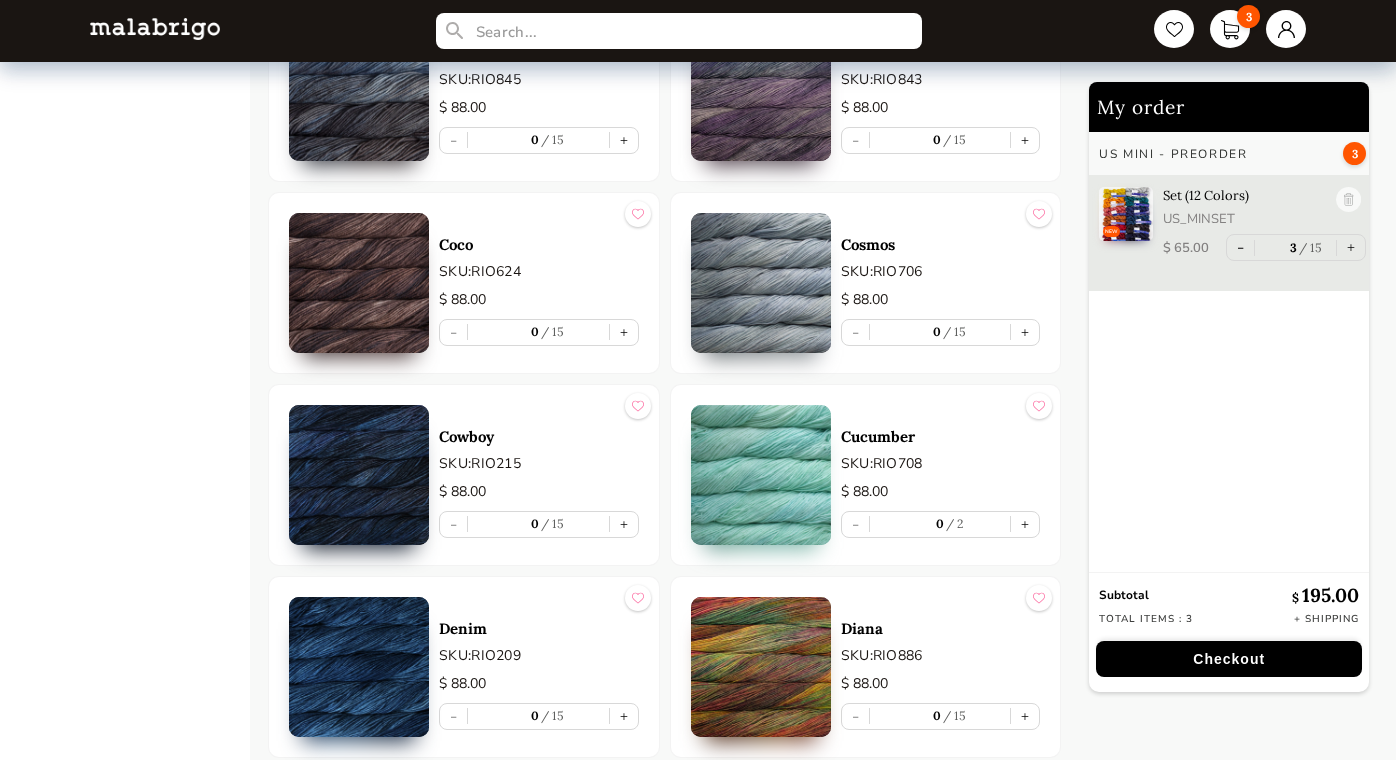 scroll, scrollTop: 3269, scrollLeft: 0, axis: vertical 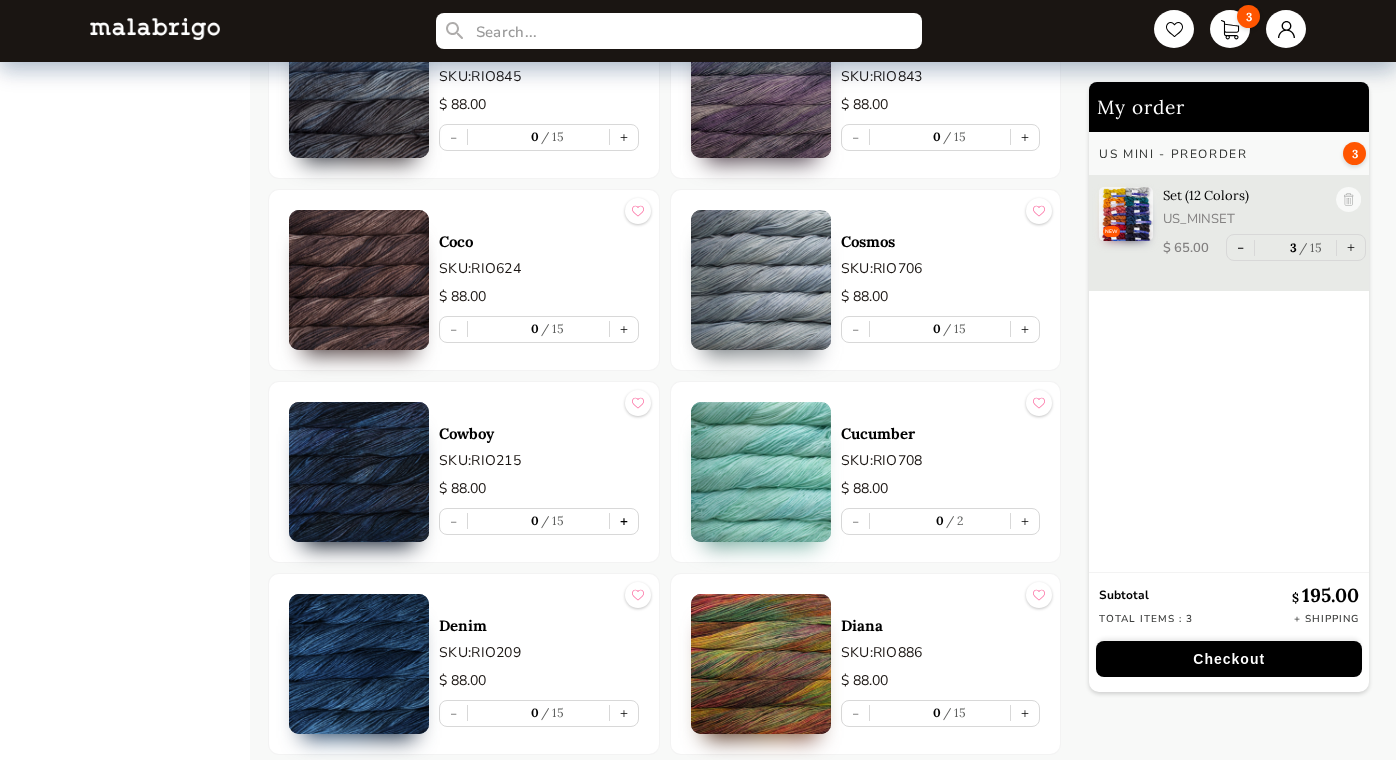 click on "+" at bounding box center [624, 521] 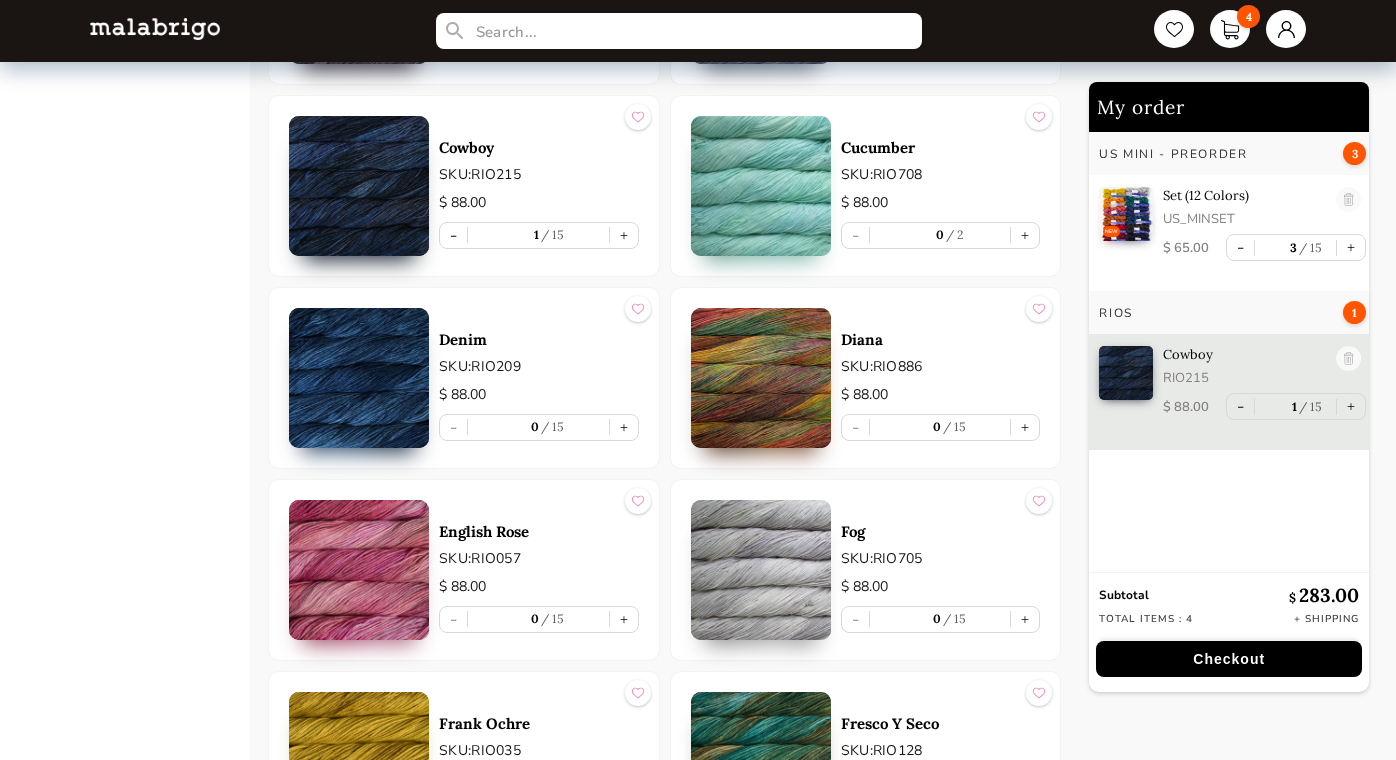 scroll, scrollTop: 3556, scrollLeft: 0, axis: vertical 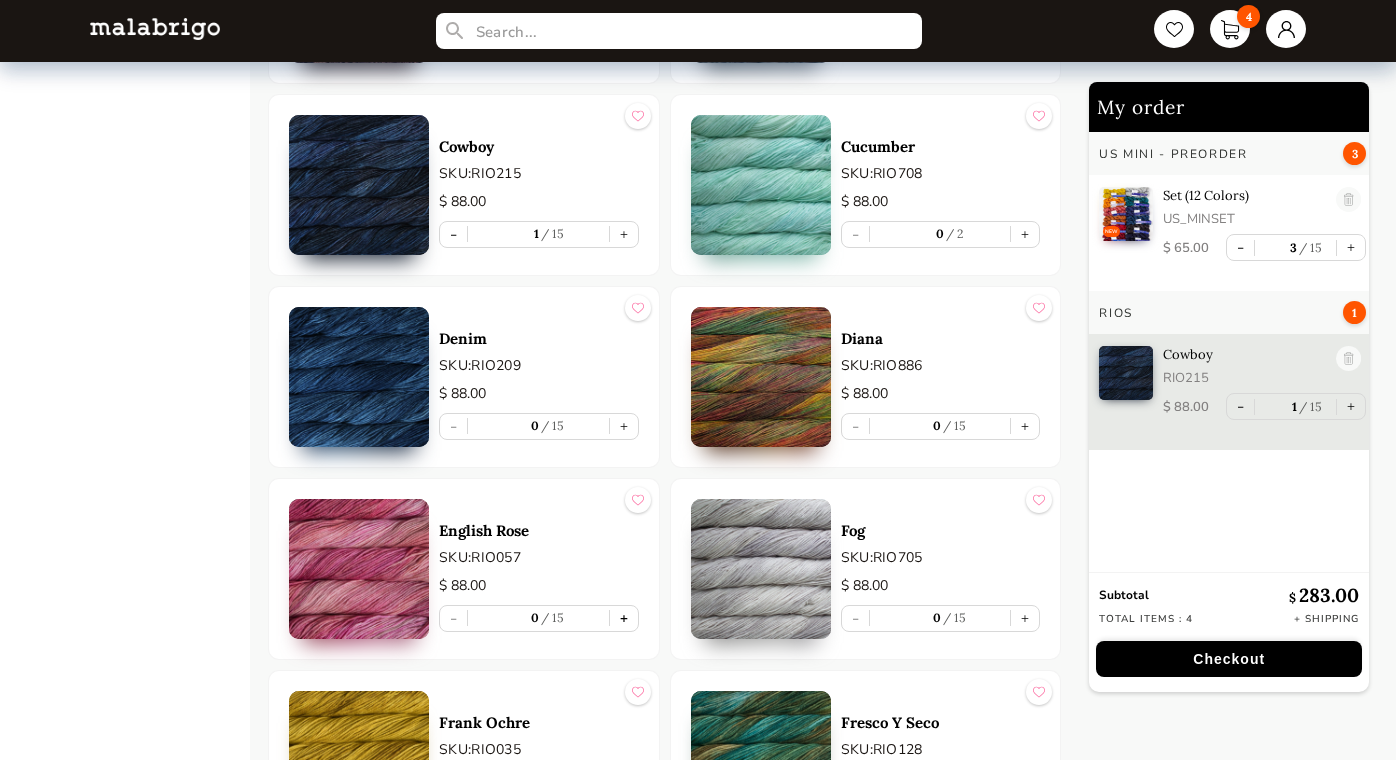 click on "+" at bounding box center [624, 618] 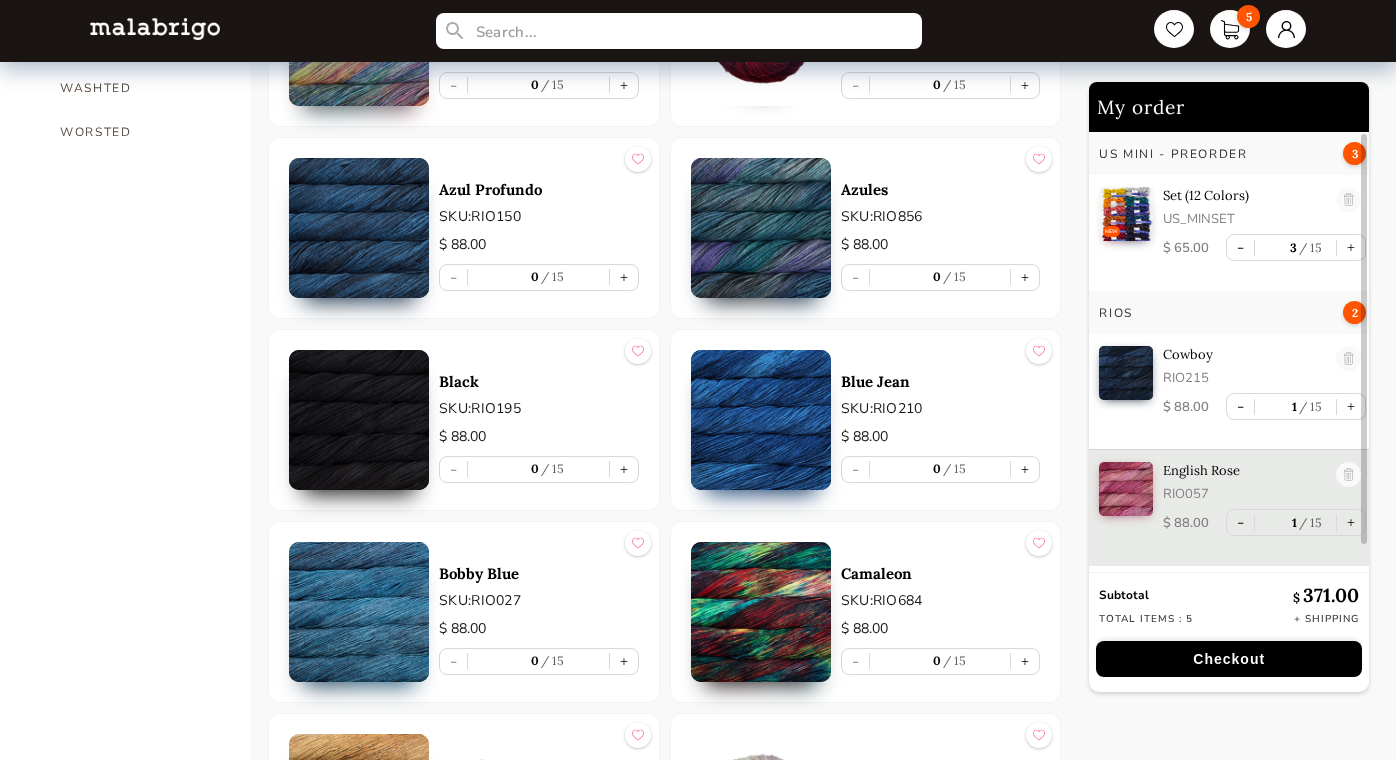 scroll, scrollTop: 1776, scrollLeft: 0, axis: vertical 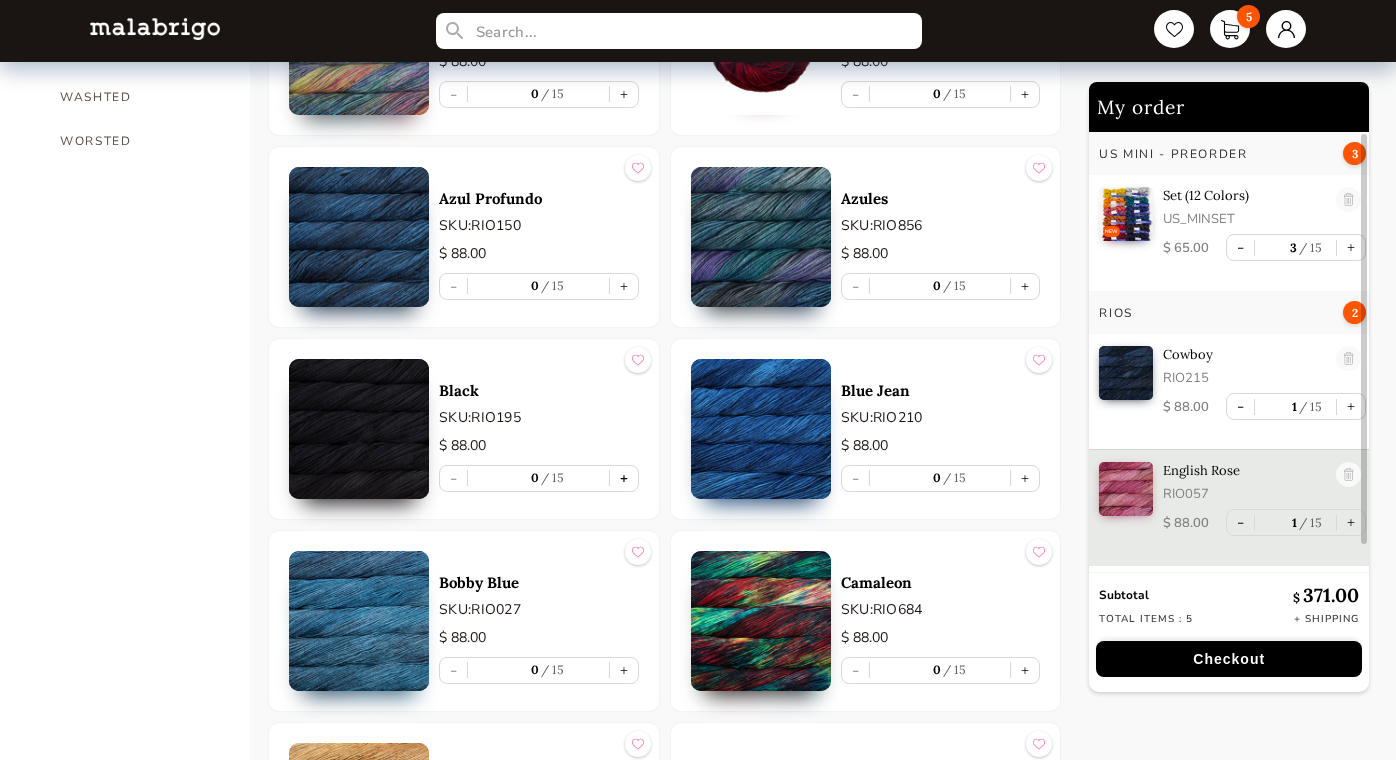 click on "+" at bounding box center [624, 478] 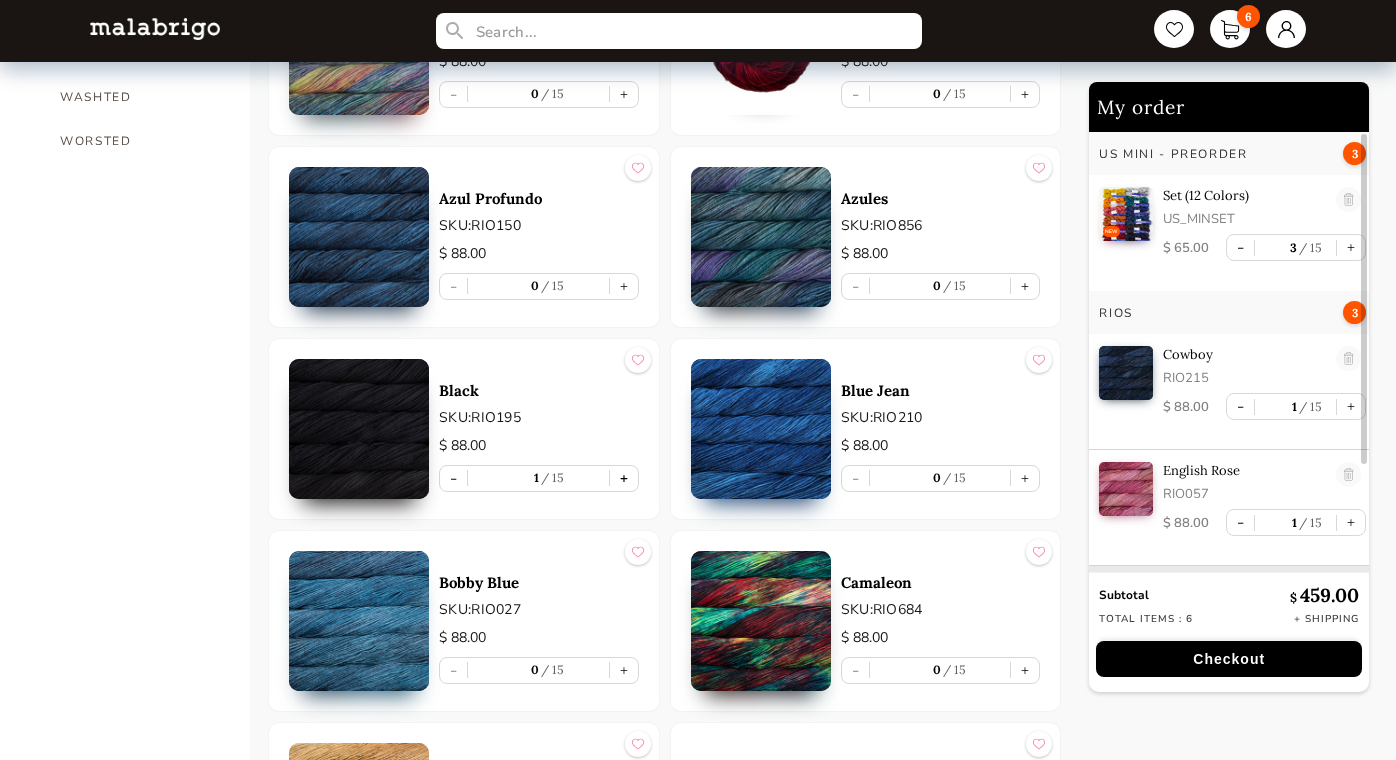scroll, scrollTop: 7, scrollLeft: 0, axis: vertical 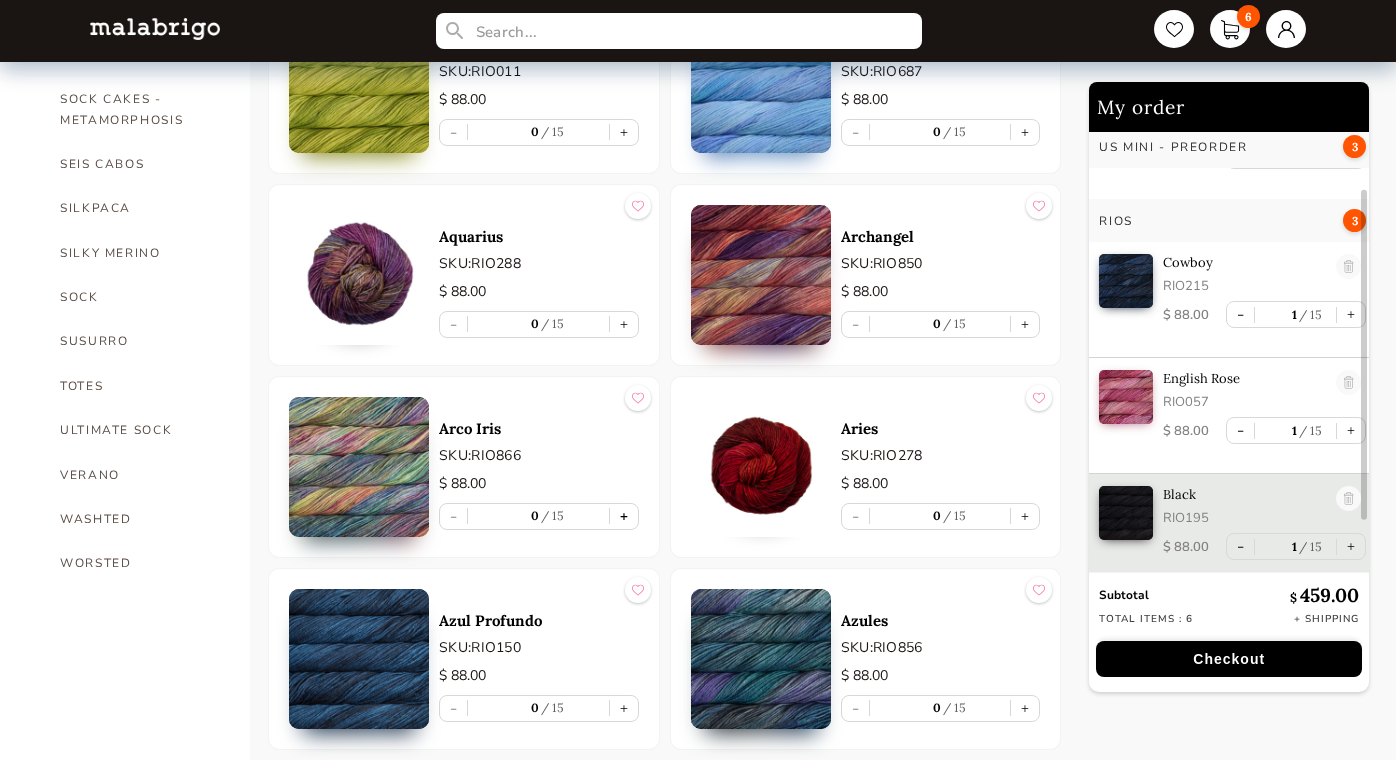 click on "+" at bounding box center (624, 516) 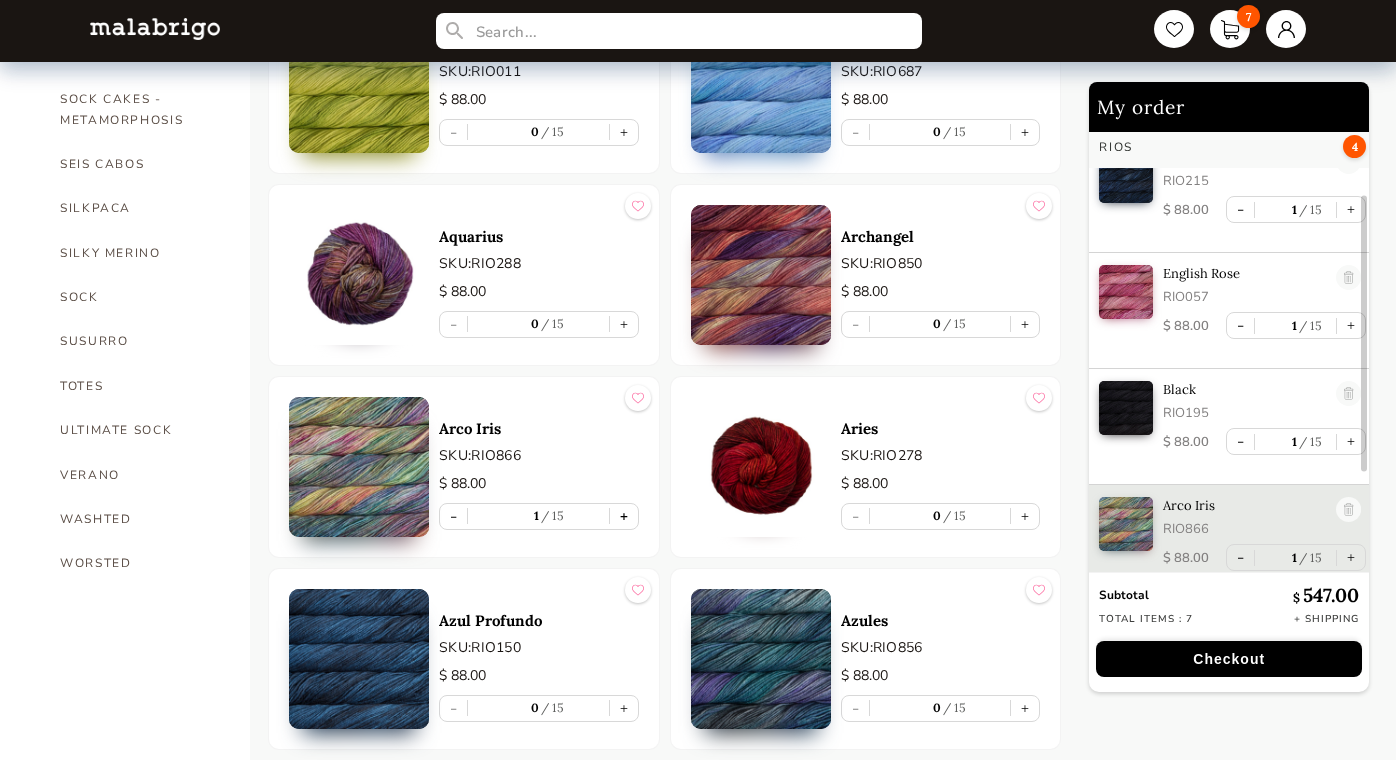 scroll, scrollTop: 201, scrollLeft: 0, axis: vertical 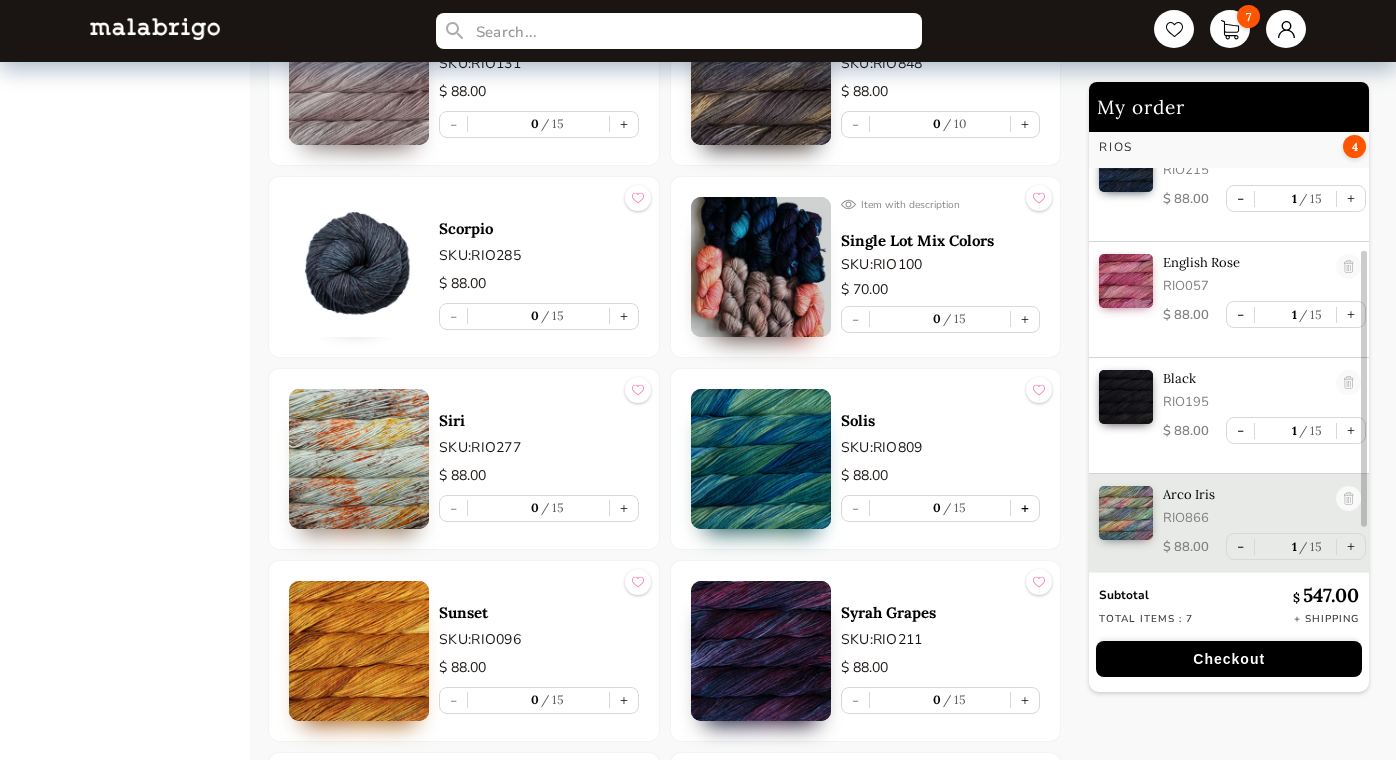 click on "+" at bounding box center (1025, 508) 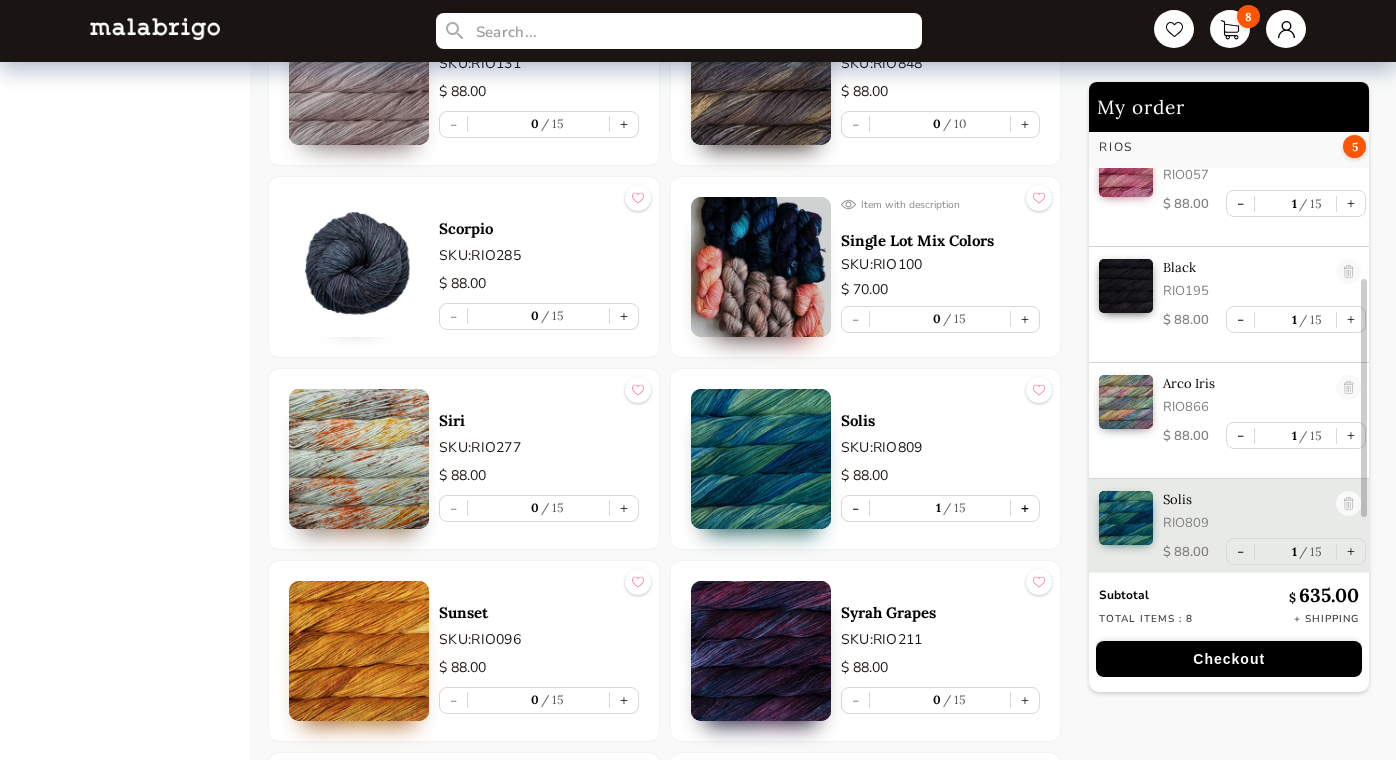 scroll, scrollTop: 317, scrollLeft: 0, axis: vertical 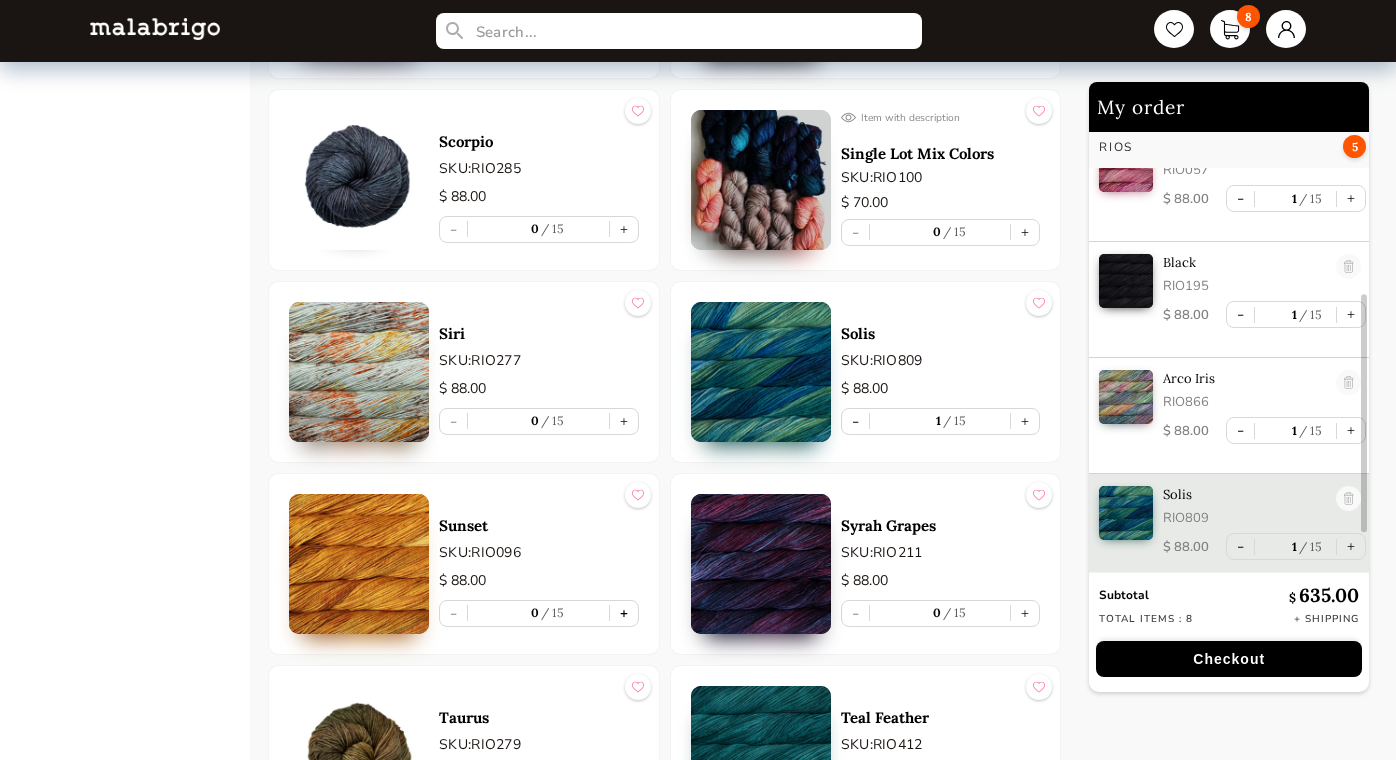 click on "+" at bounding box center [624, 613] 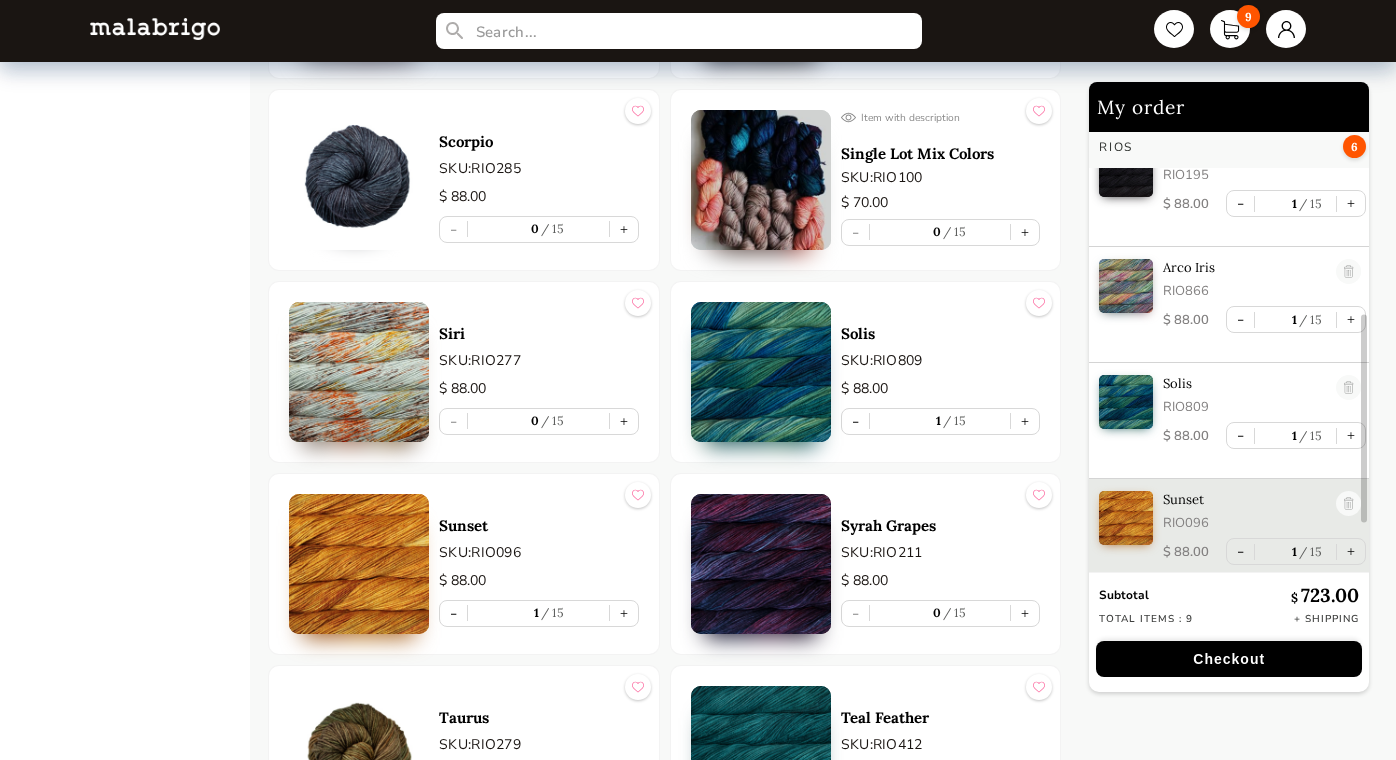scroll, scrollTop: 433, scrollLeft: 0, axis: vertical 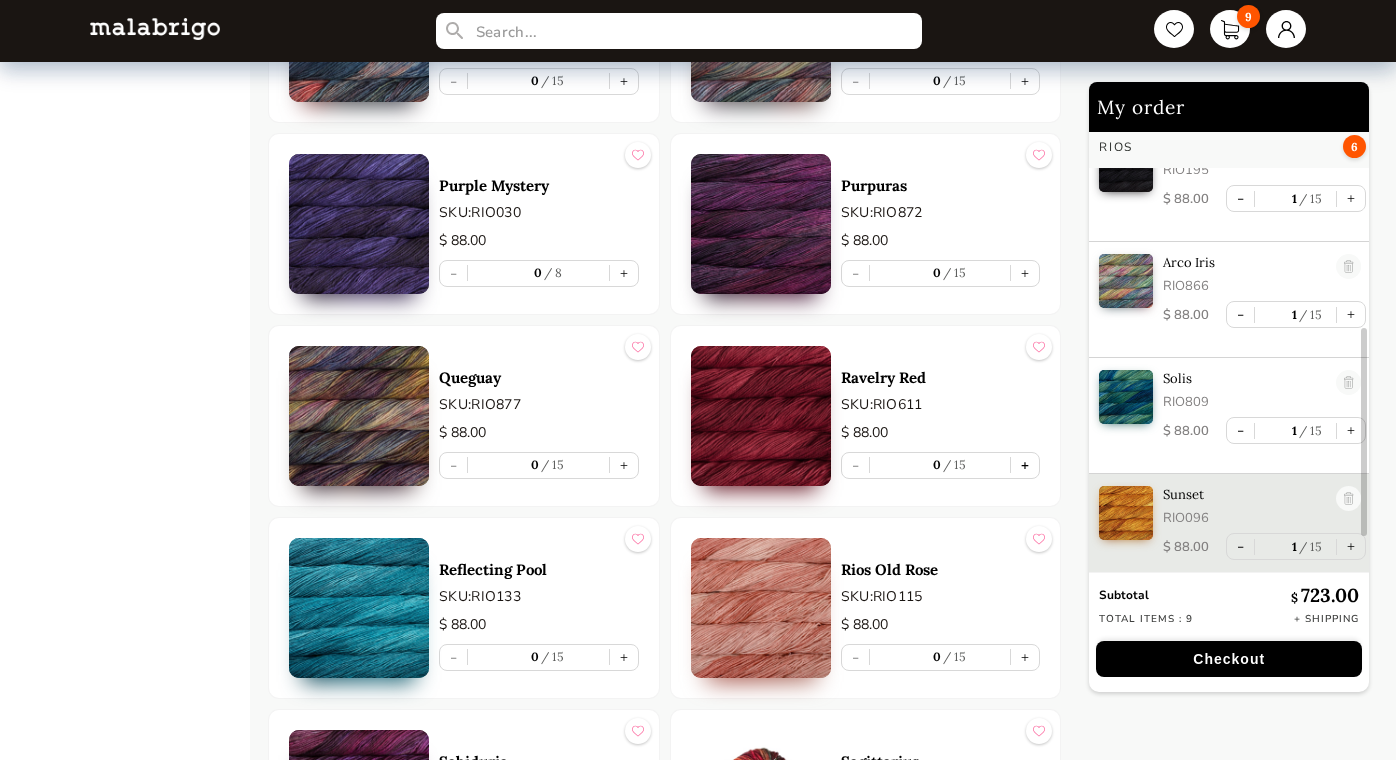 click on "+" at bounding box center (1025, 465) 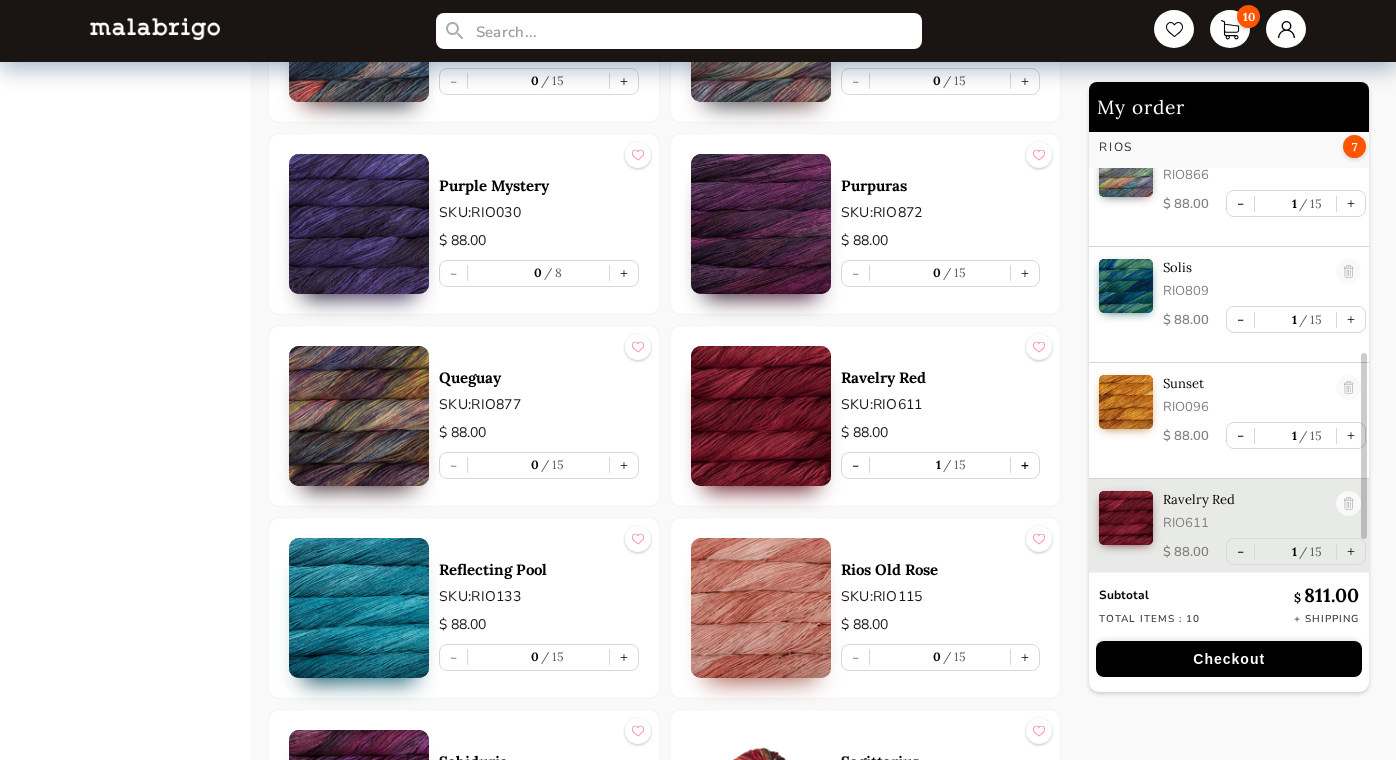 scroll, scrollTop: 549, scrollLeft: 0, axis: vertical 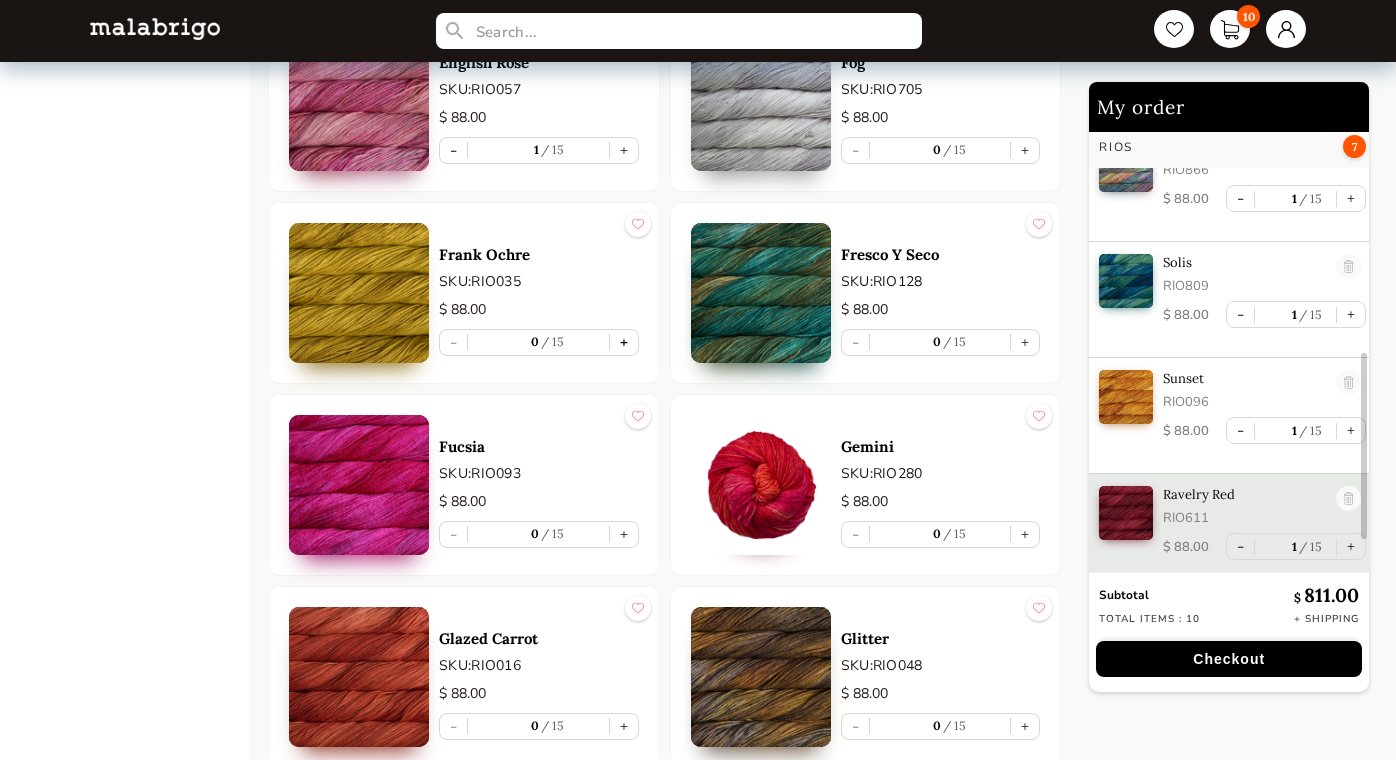 click on "+" at bounding box center (624, 342) 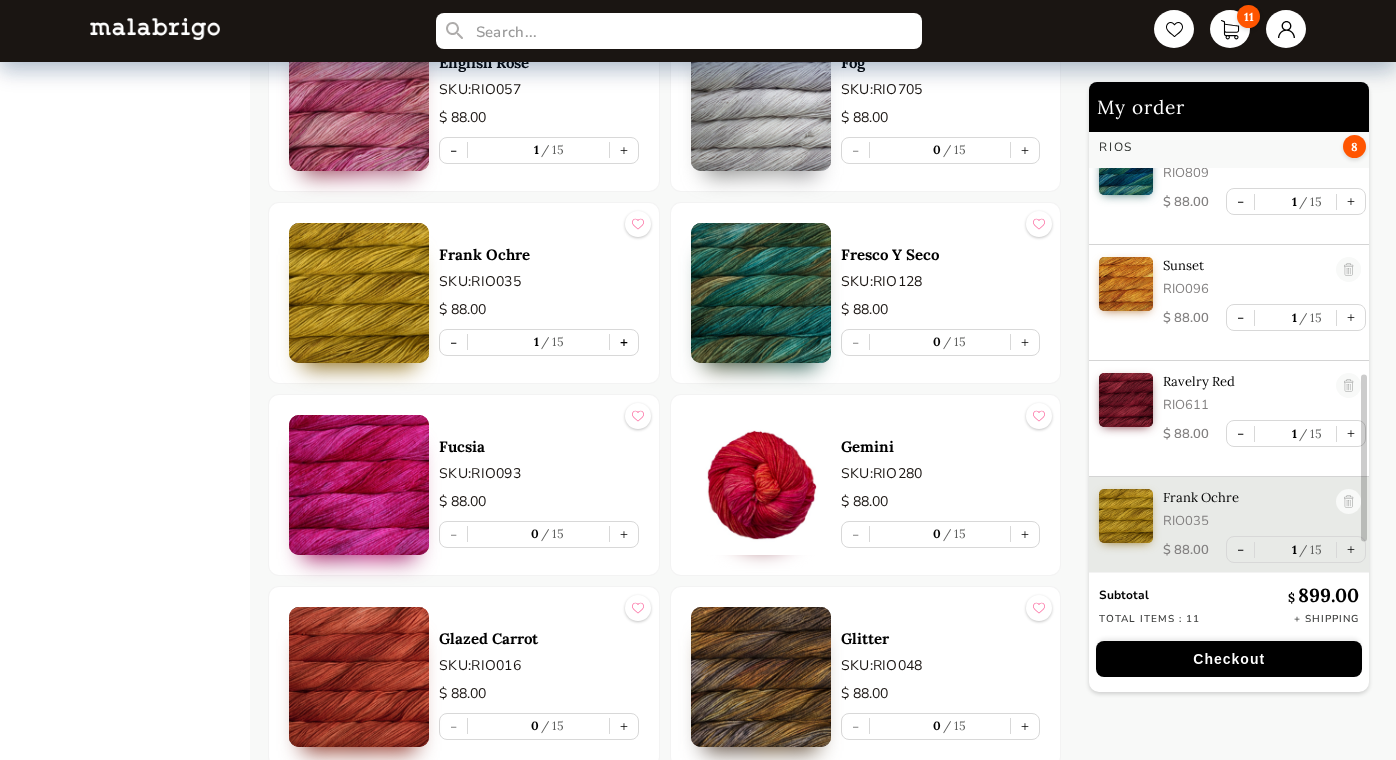 scroll, scrollTop: 665, scrollLeft: 0, axis: vertical 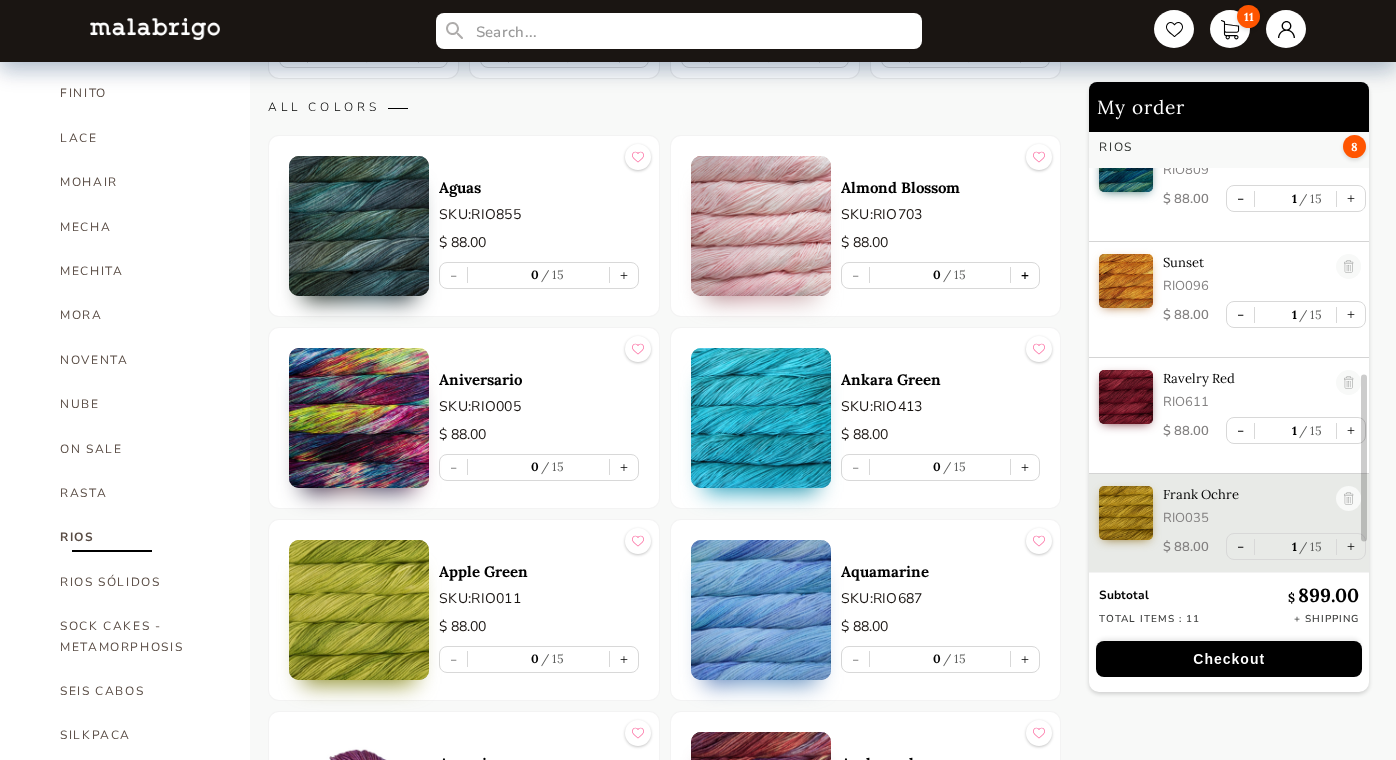 click on "+" at bounding box center (1025, 275) 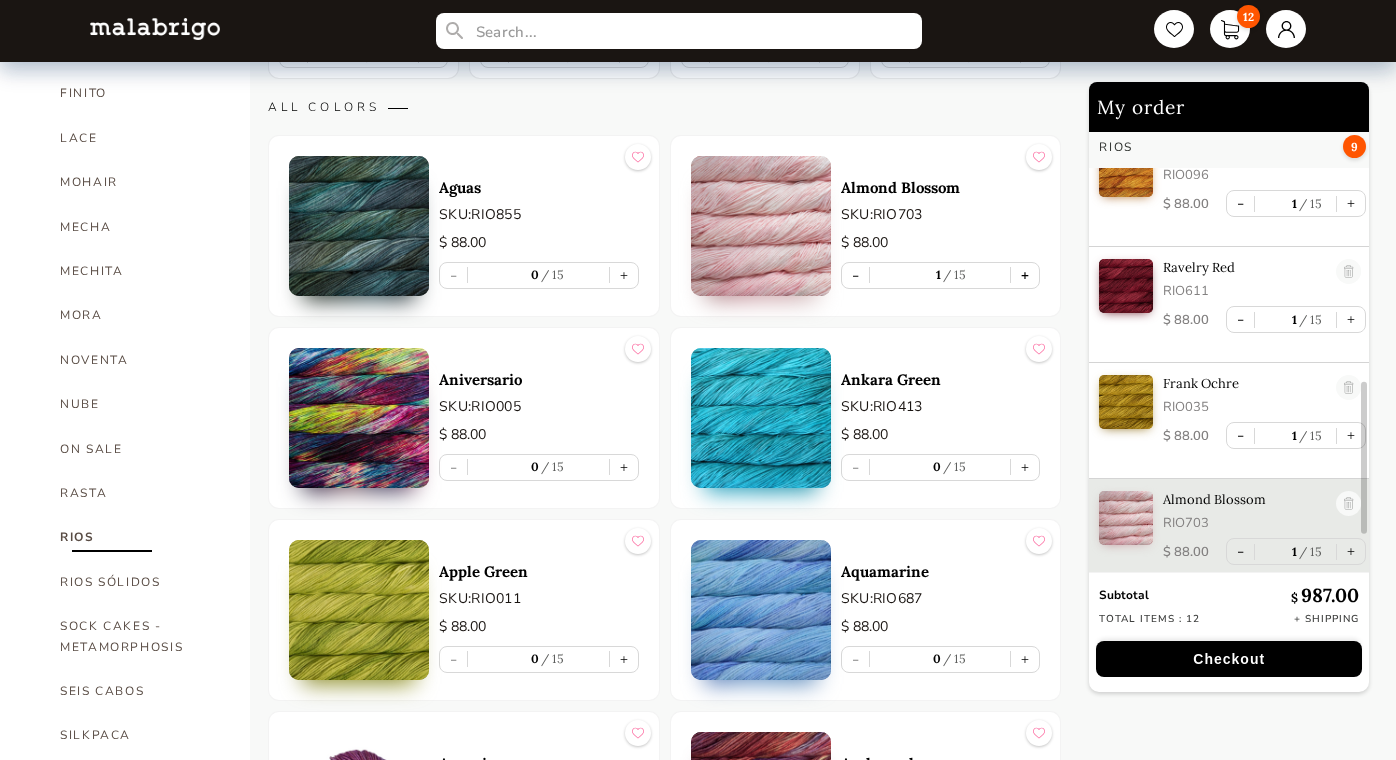 scroll, scrollTop: 781, scrollLeft: 0, axis: vertical 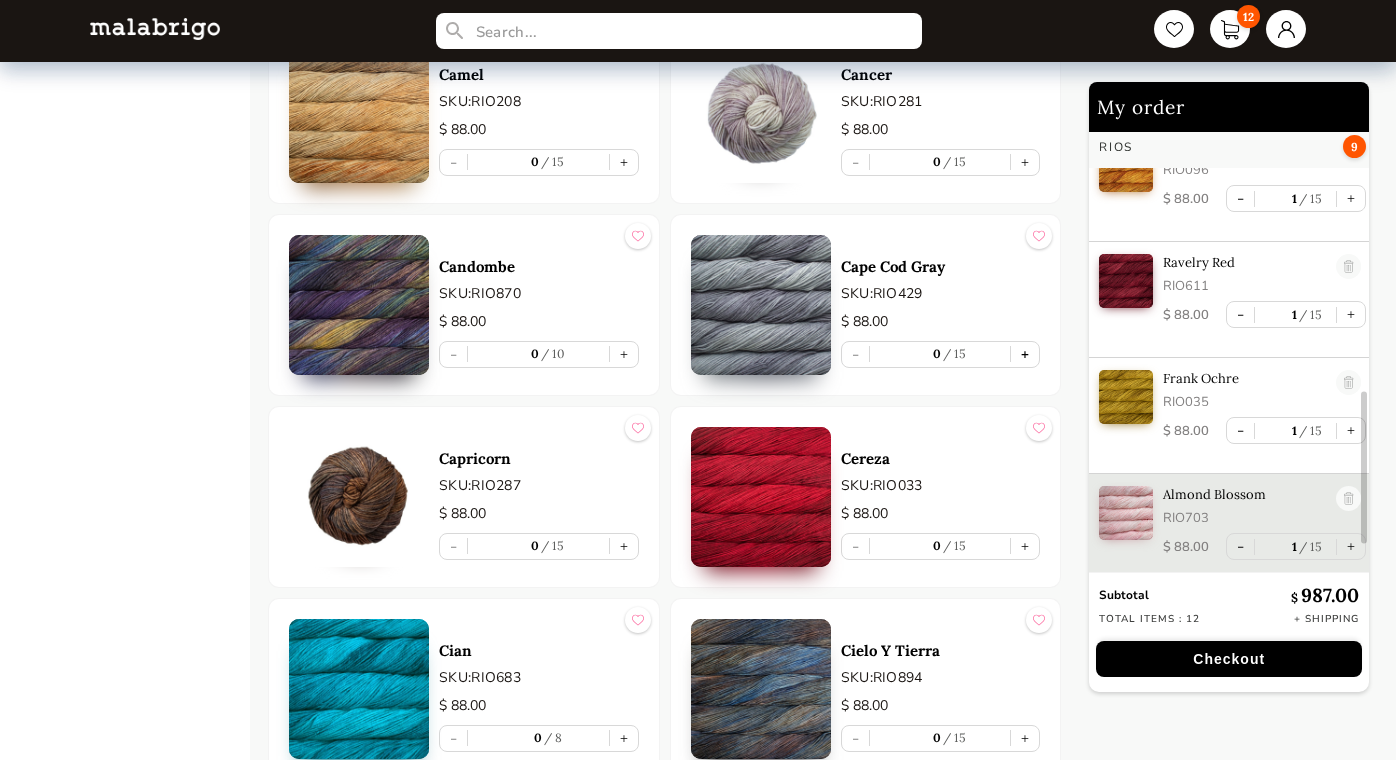 click on "+" at bounding box center [1025, 354] 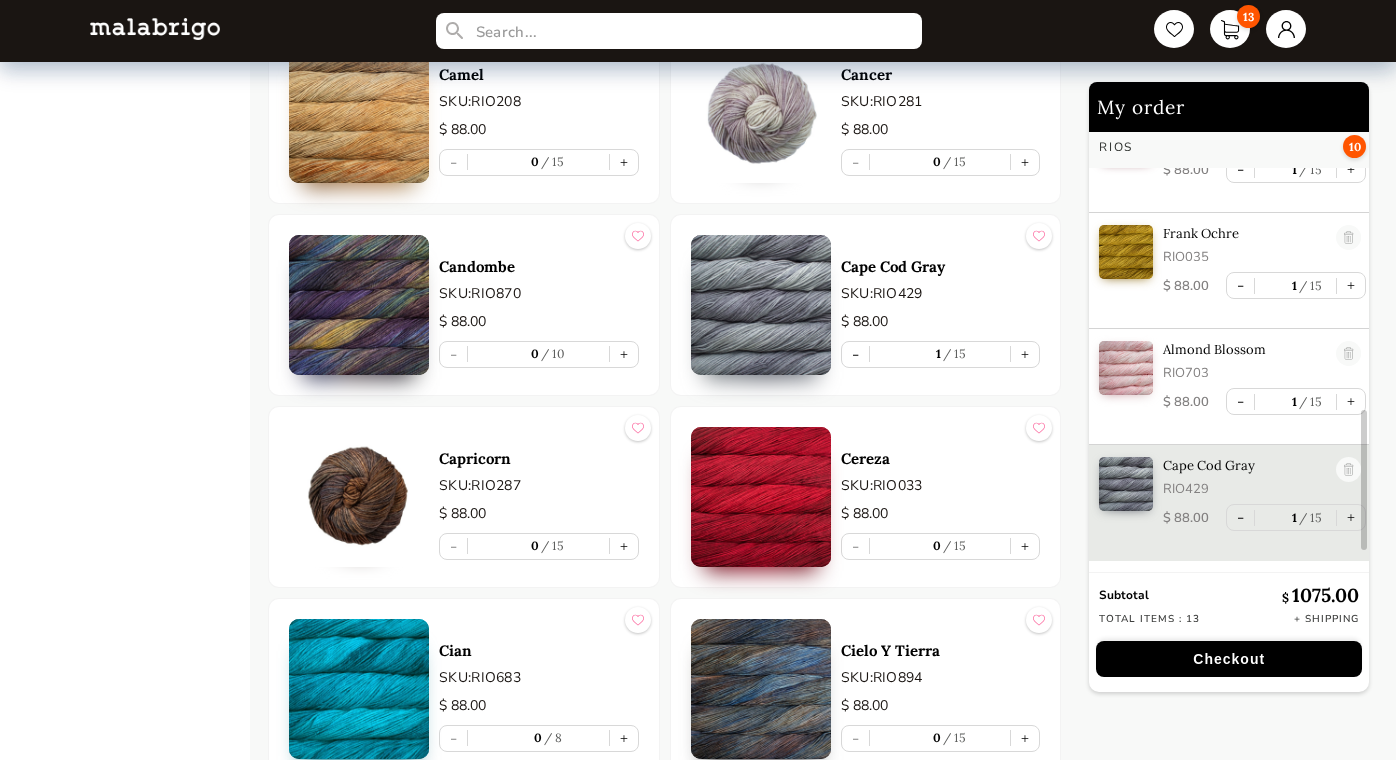 scroll, scrollTop: 958, scrollLeft: 0, axis: vertical 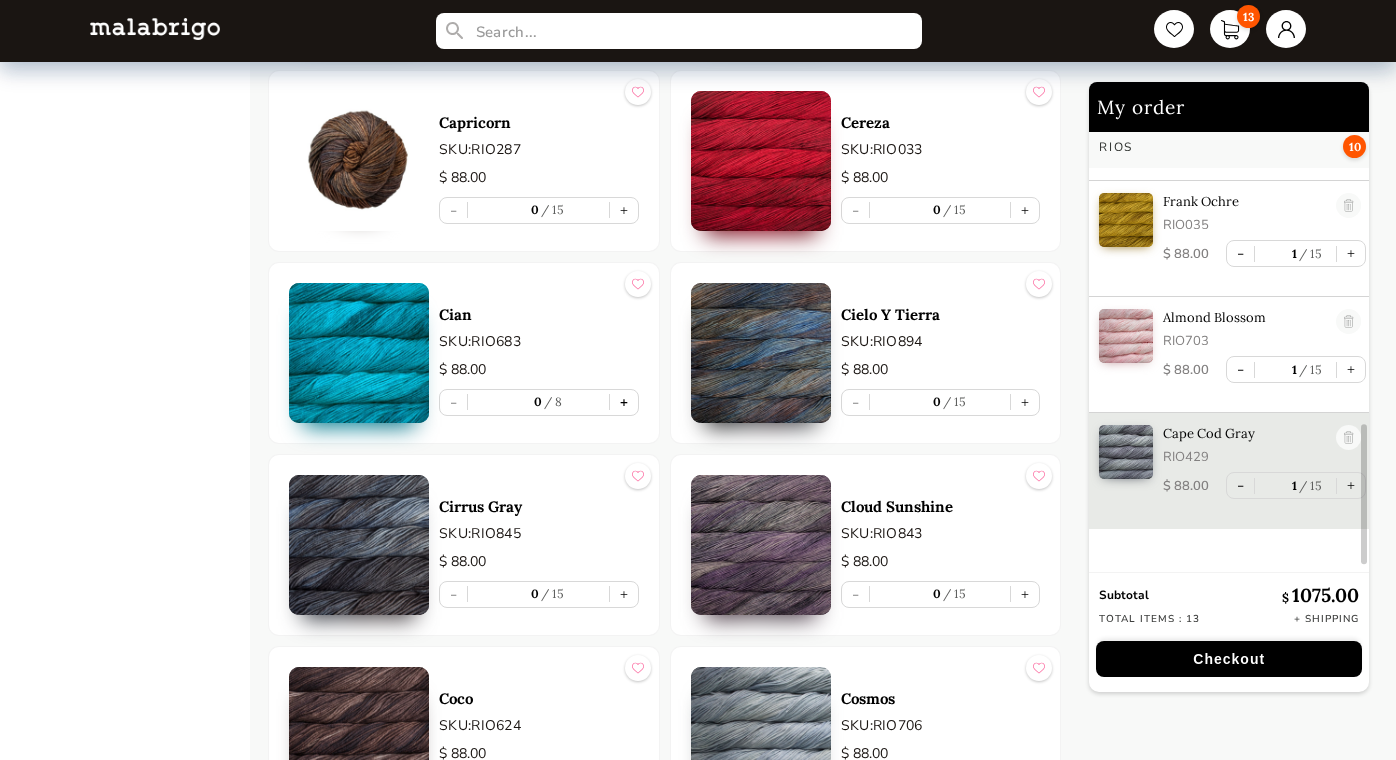 click on "+" at bounding box center (624, 402) 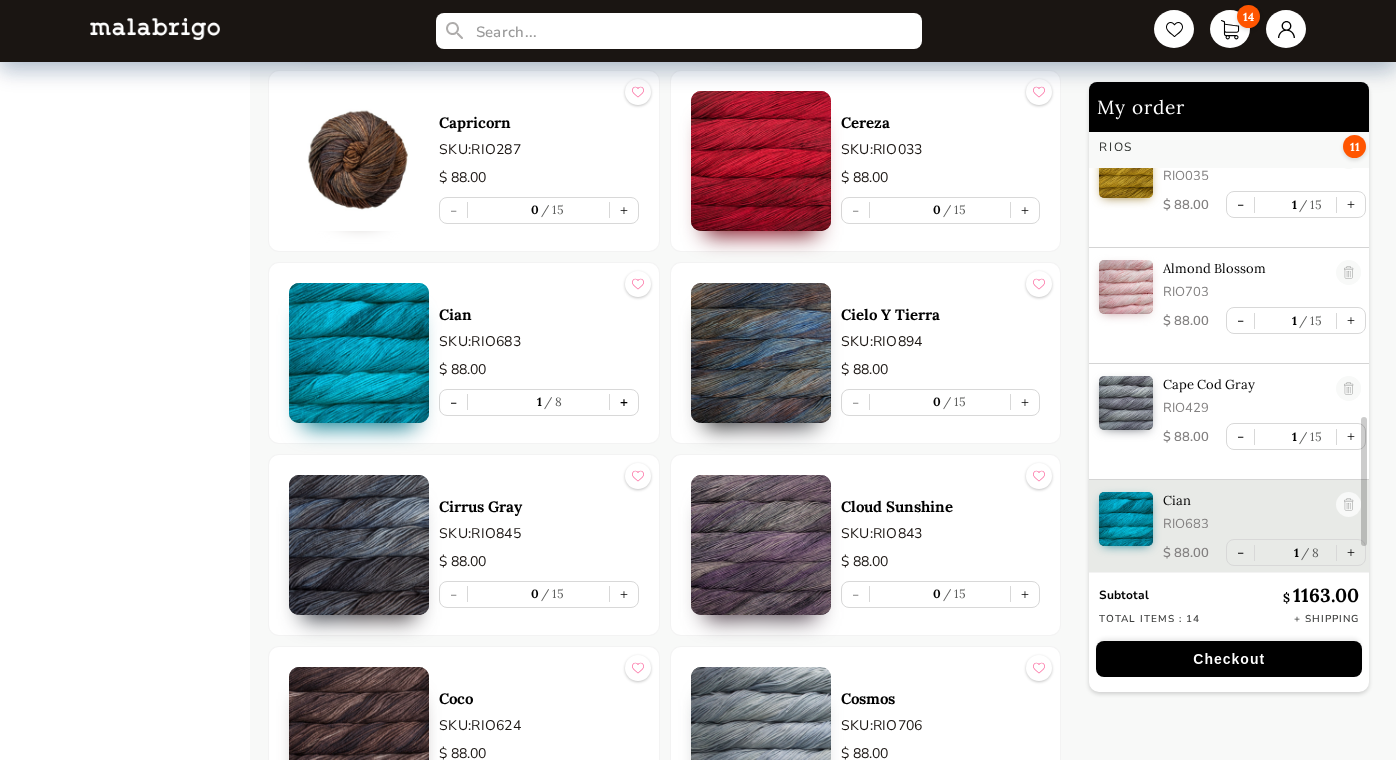 scroll, scrollTop: 1013, scrollLeft: 0, axis: vertical 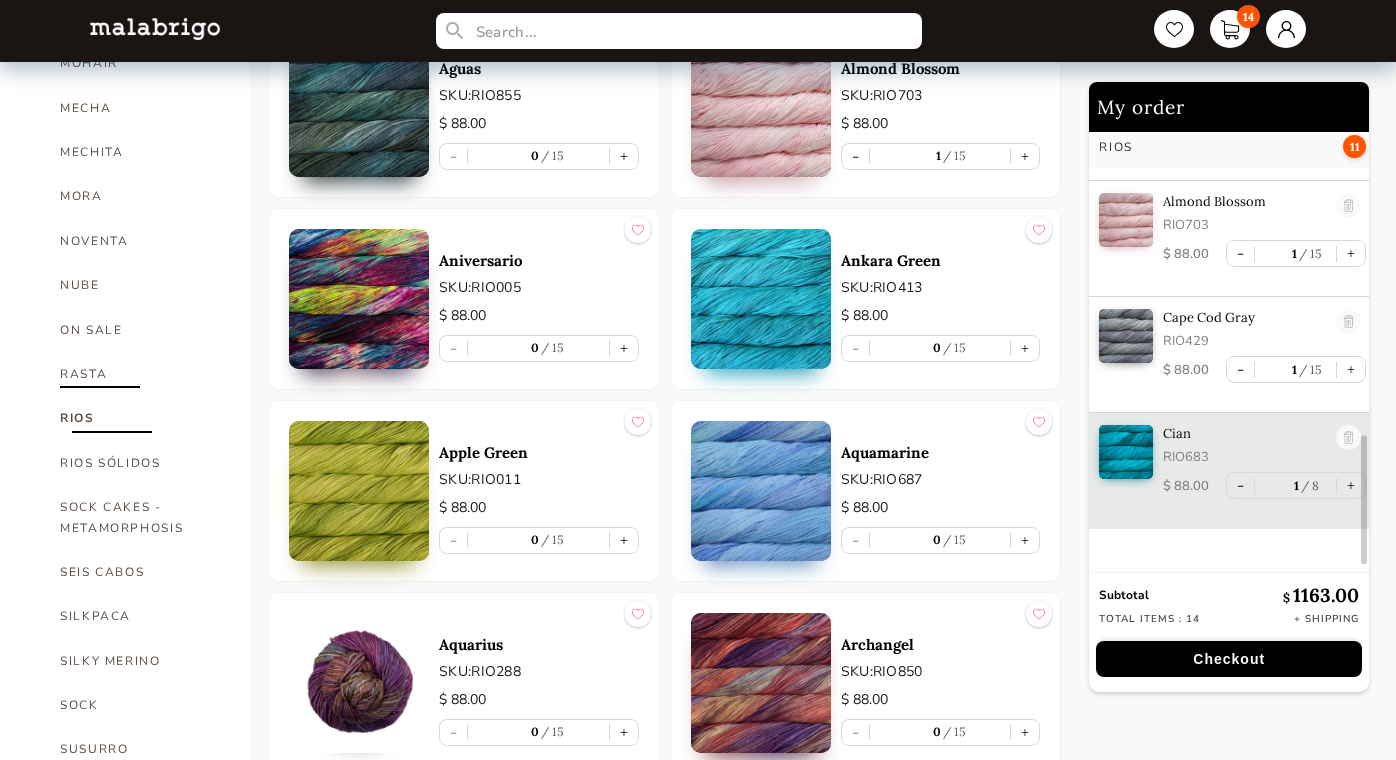 click on "RASTA" at bounding box center (140, 374) 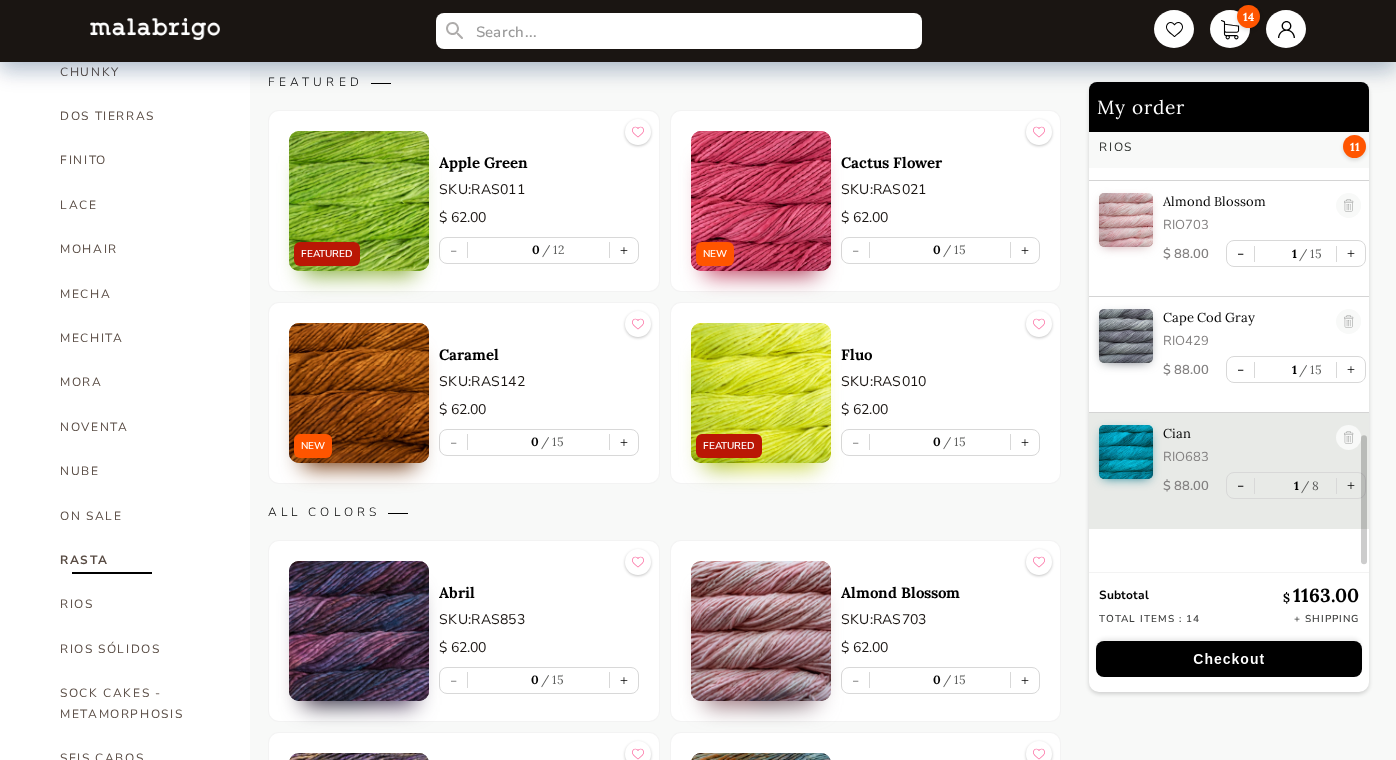 scroll, scrollTop: 603, scrollLeft: 0, axis: vertical 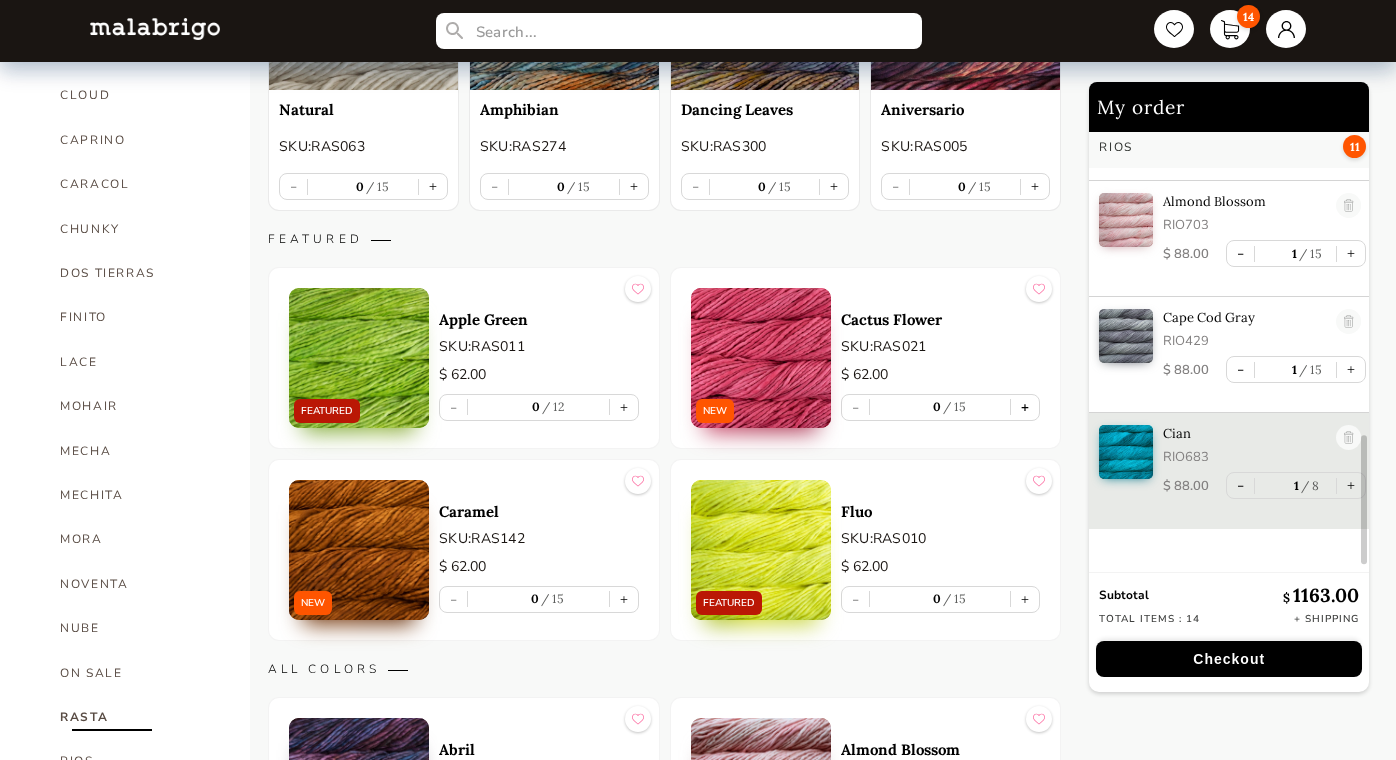 click on "+" at bounding box center (1025, 407) 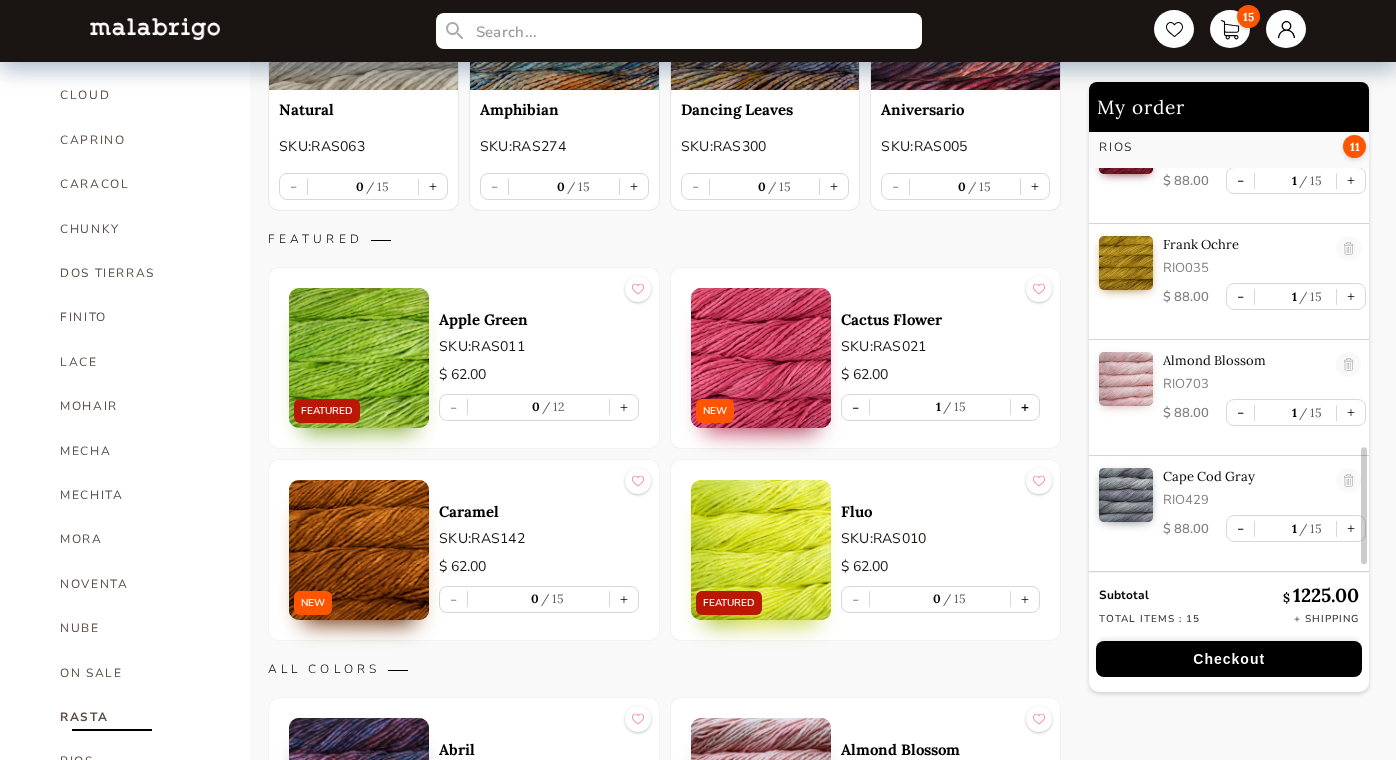 scroll, scrollTop: 1233, scrollLeft: 0, axis: vertical 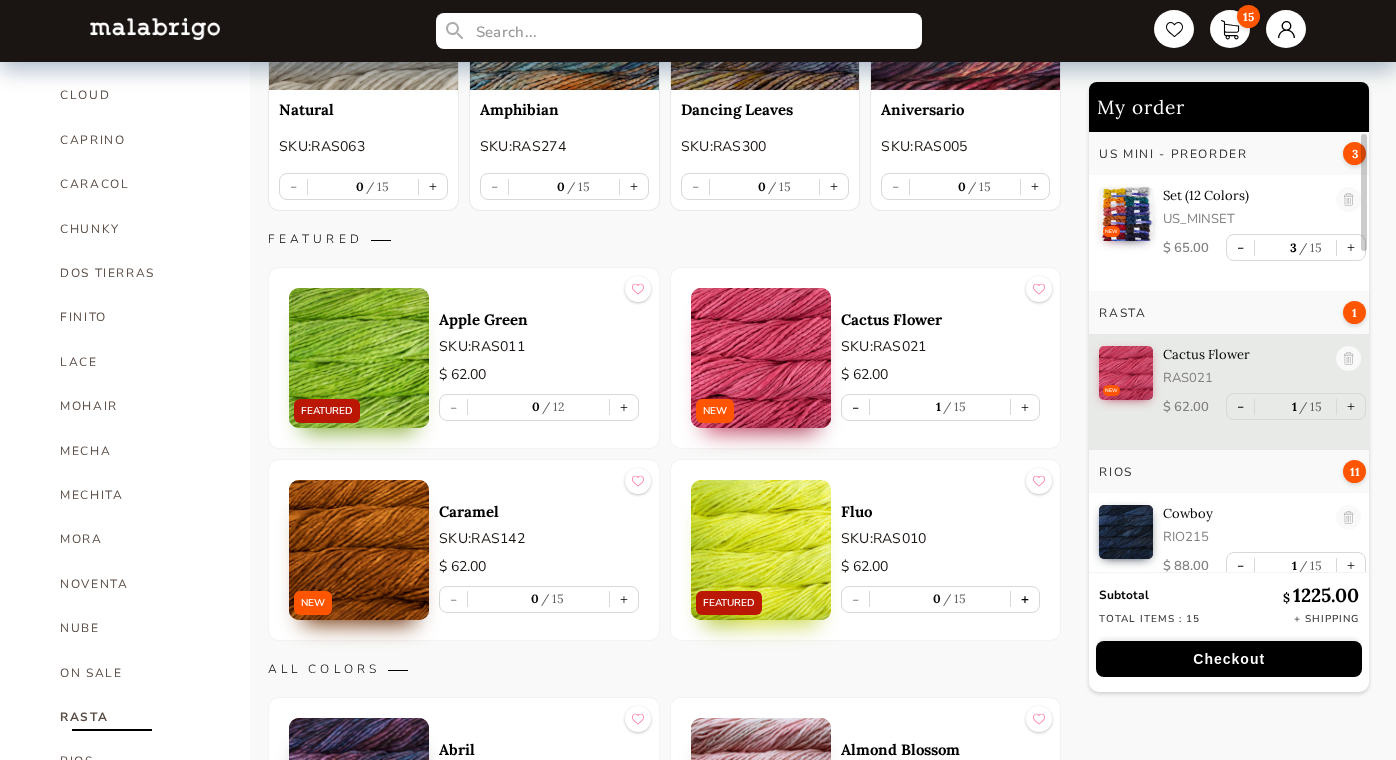 click on "+" at bounding box center (1025, 599) 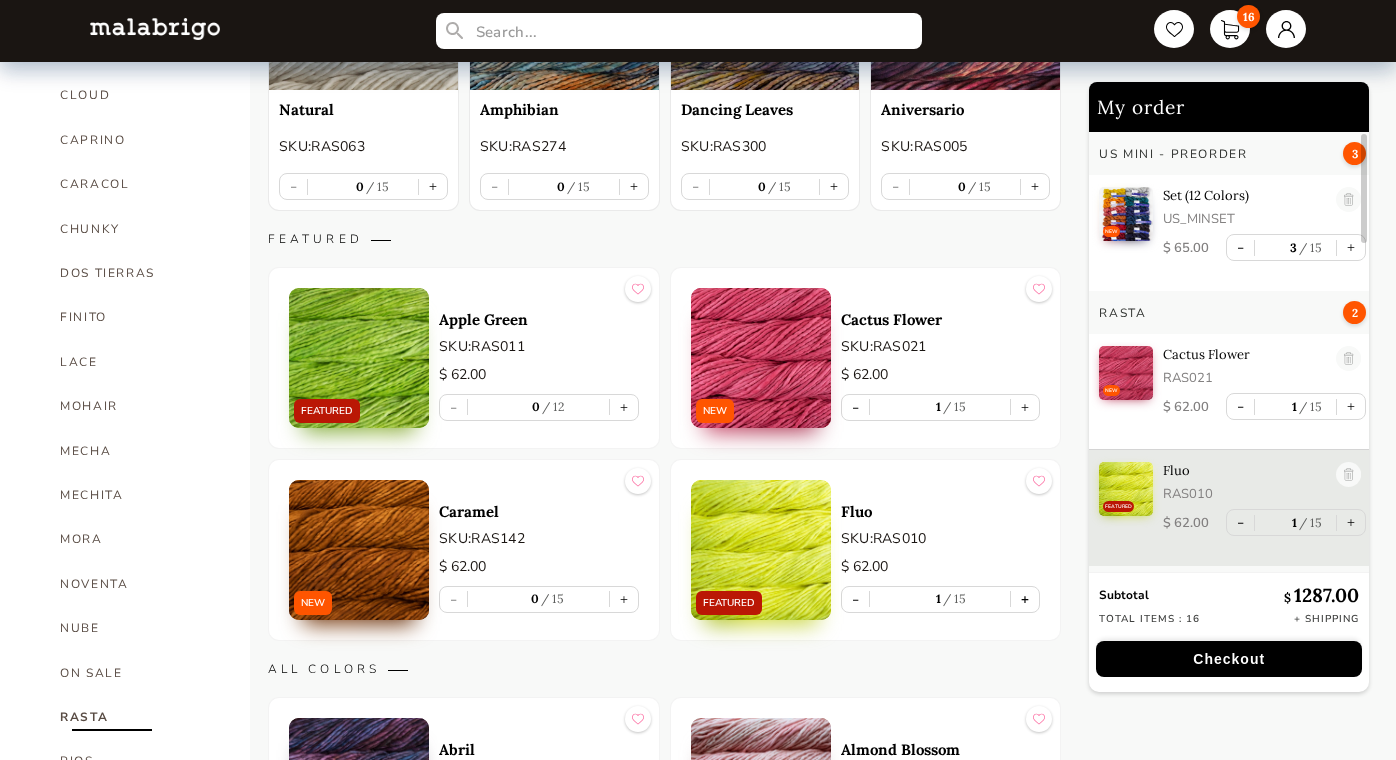 type on "1" 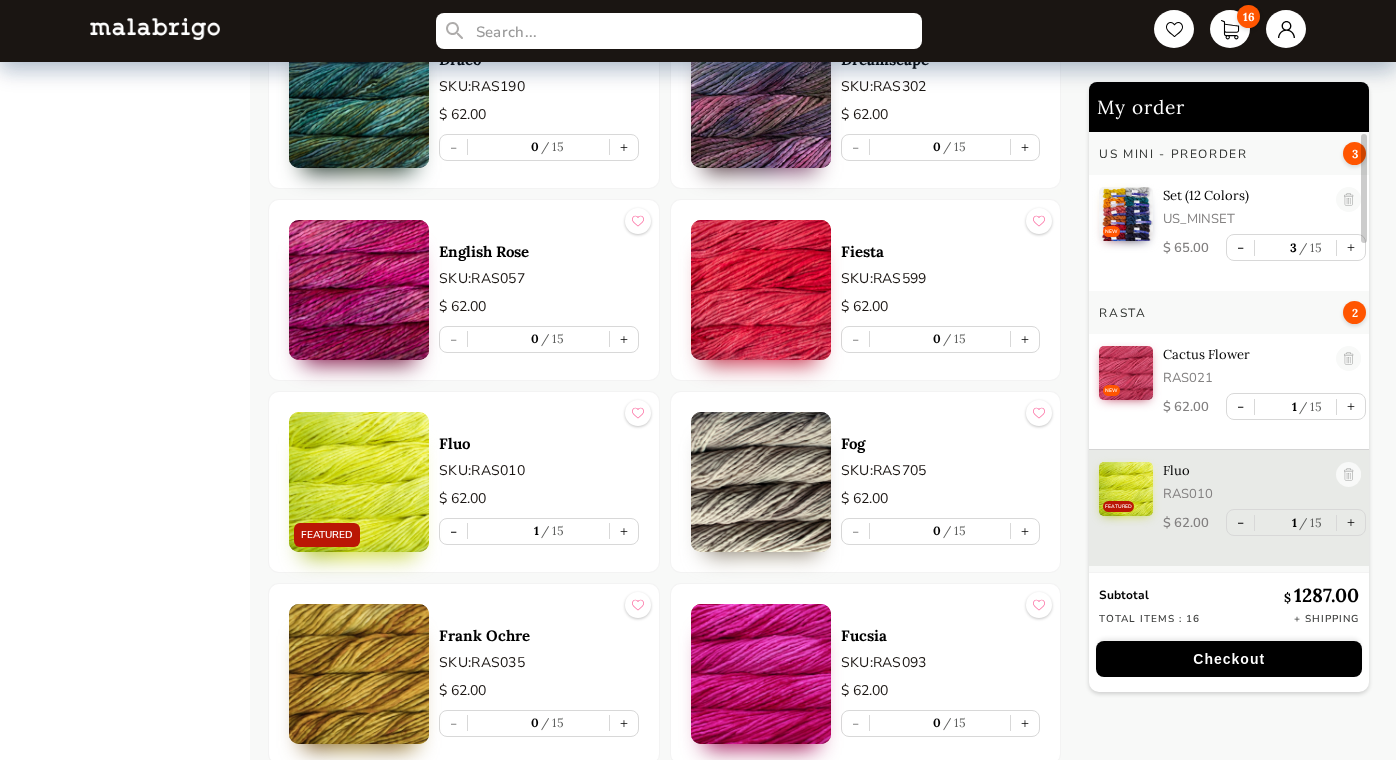 scroll, scrollTop: 4349, scrollLeft: 0, axis: vertical 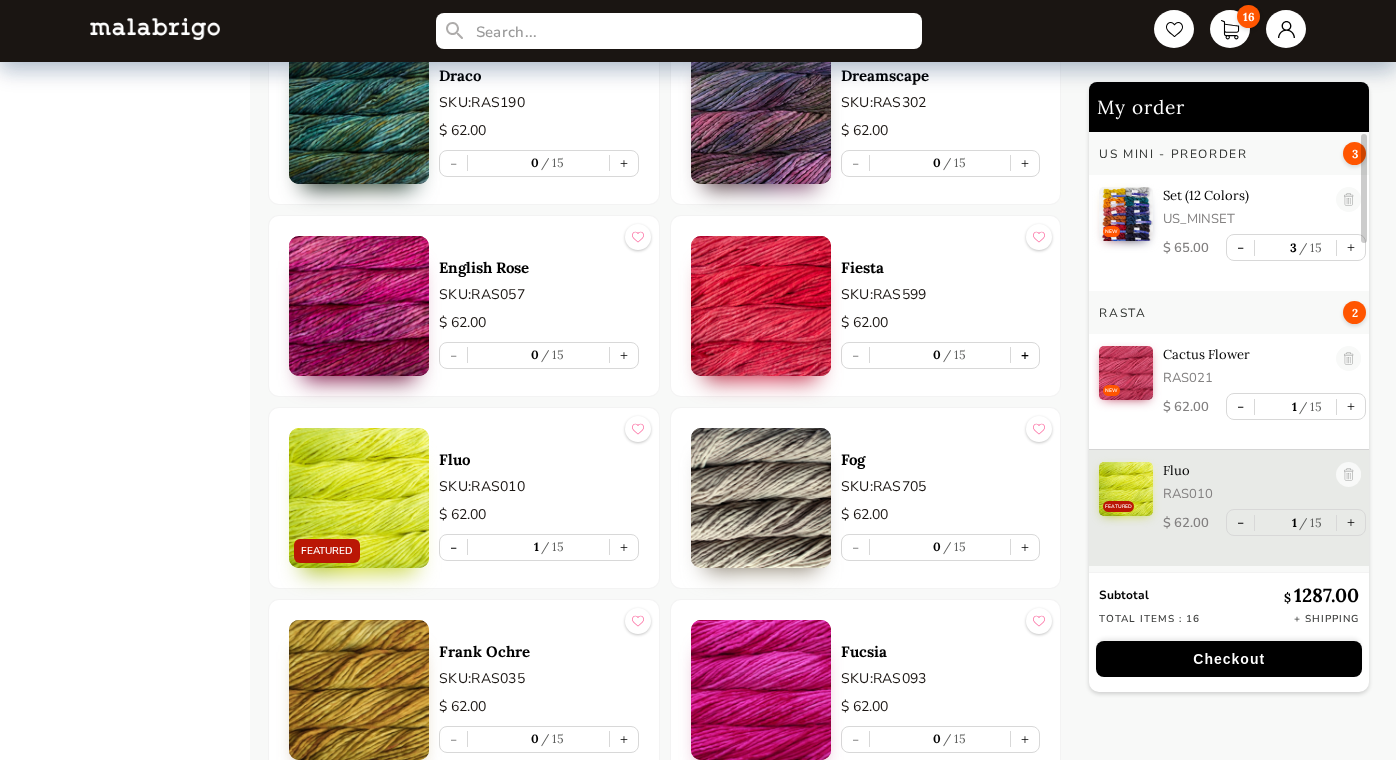 click on "+" at bounding box center (1025, 355) 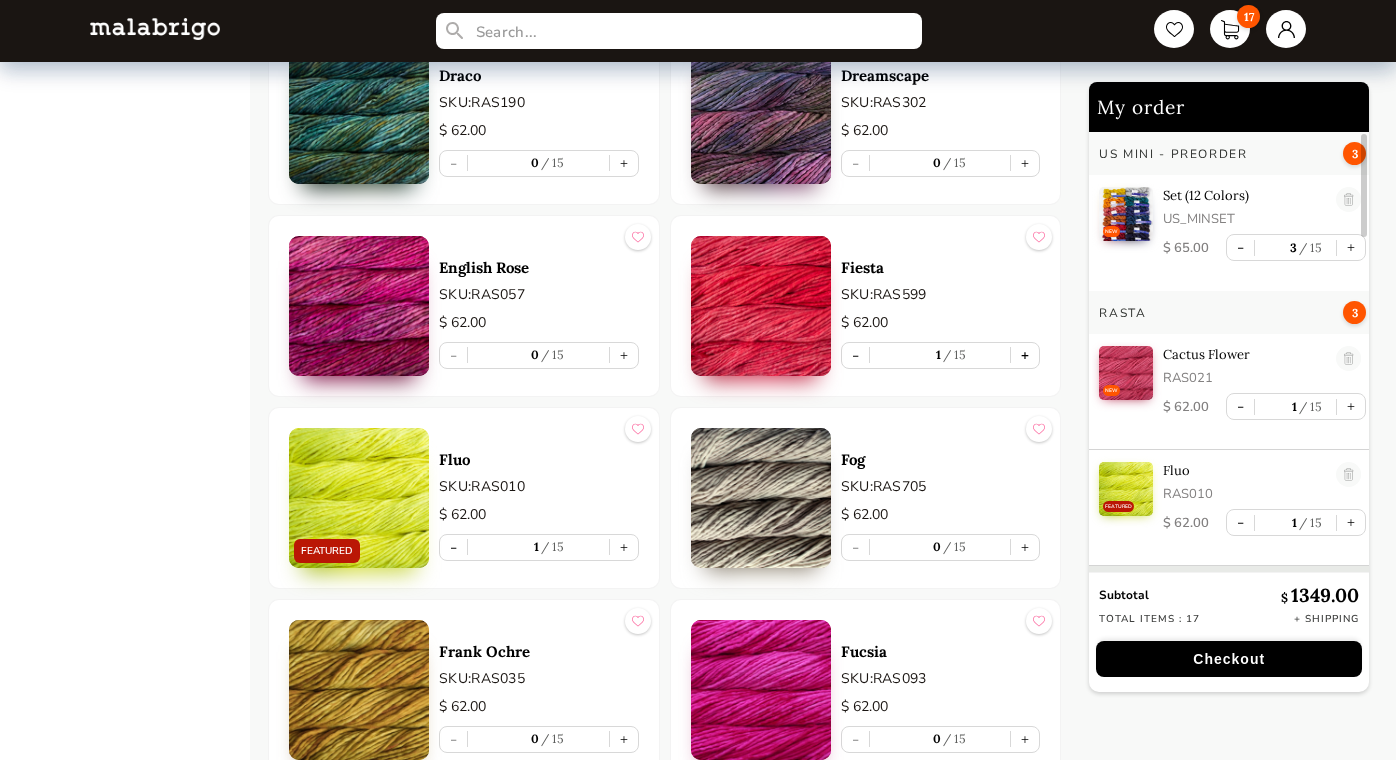 scroll, scrollTop: 7, scrollLeft: 0, axis: vertical 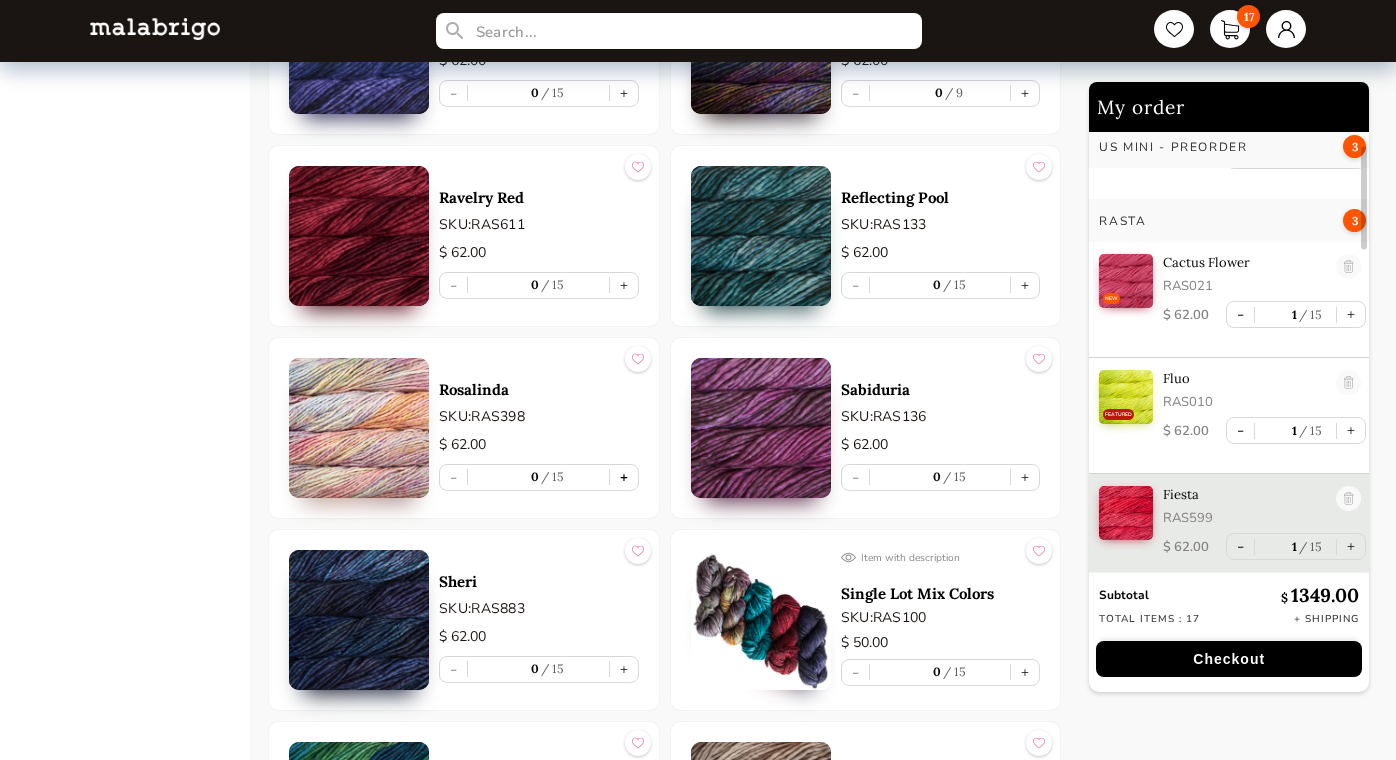 click on "+" at bounding box center [624, 477] 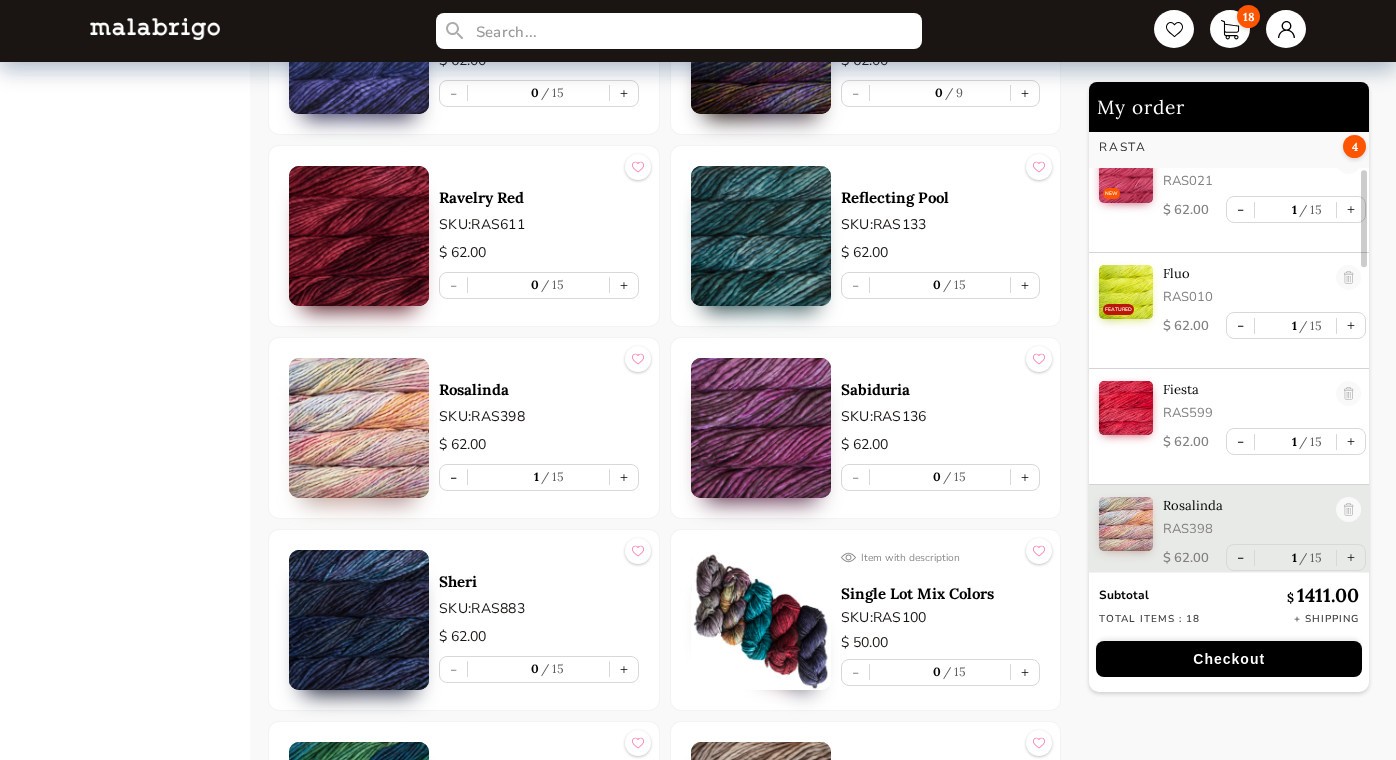 scroll, scrollTop: 201, scrollLeft: 0, axis: vertical 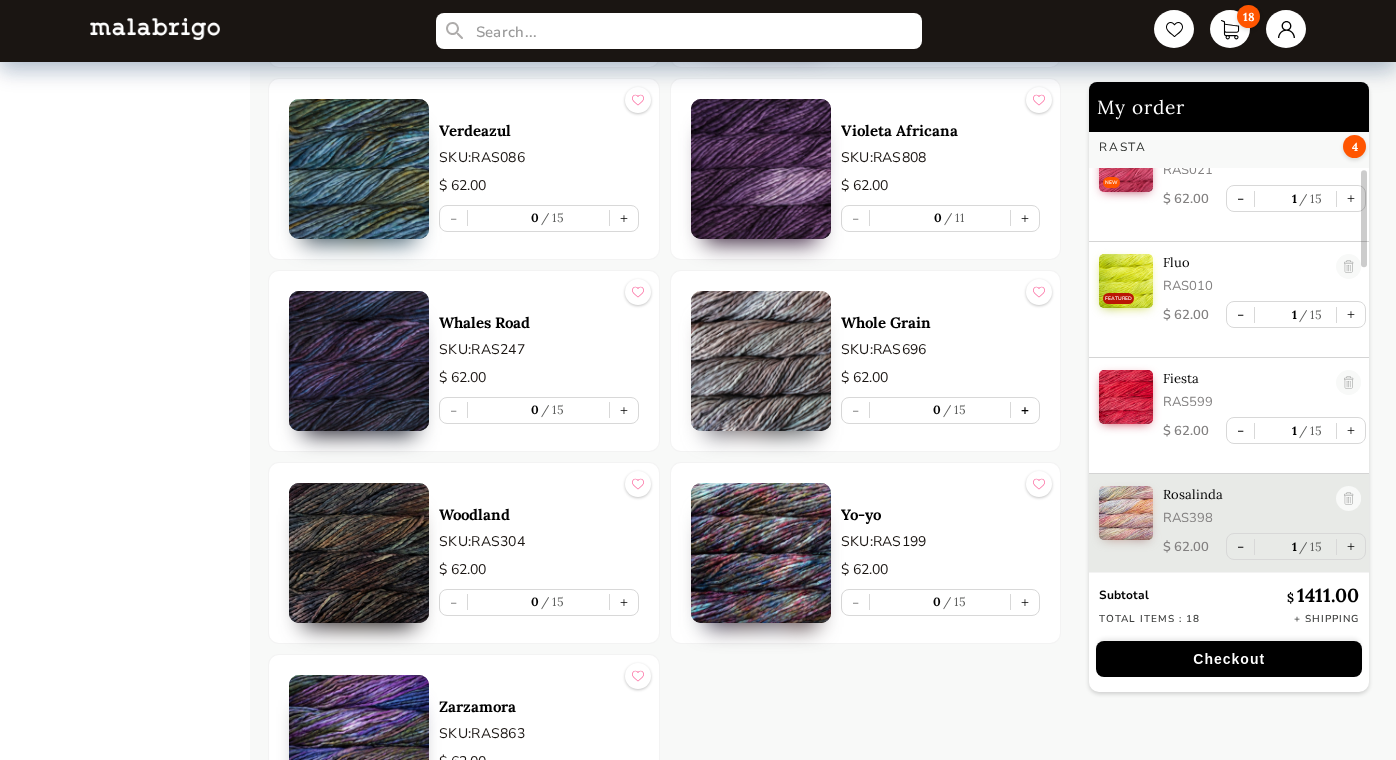 click on "+" at bounding box center [1025, 410] 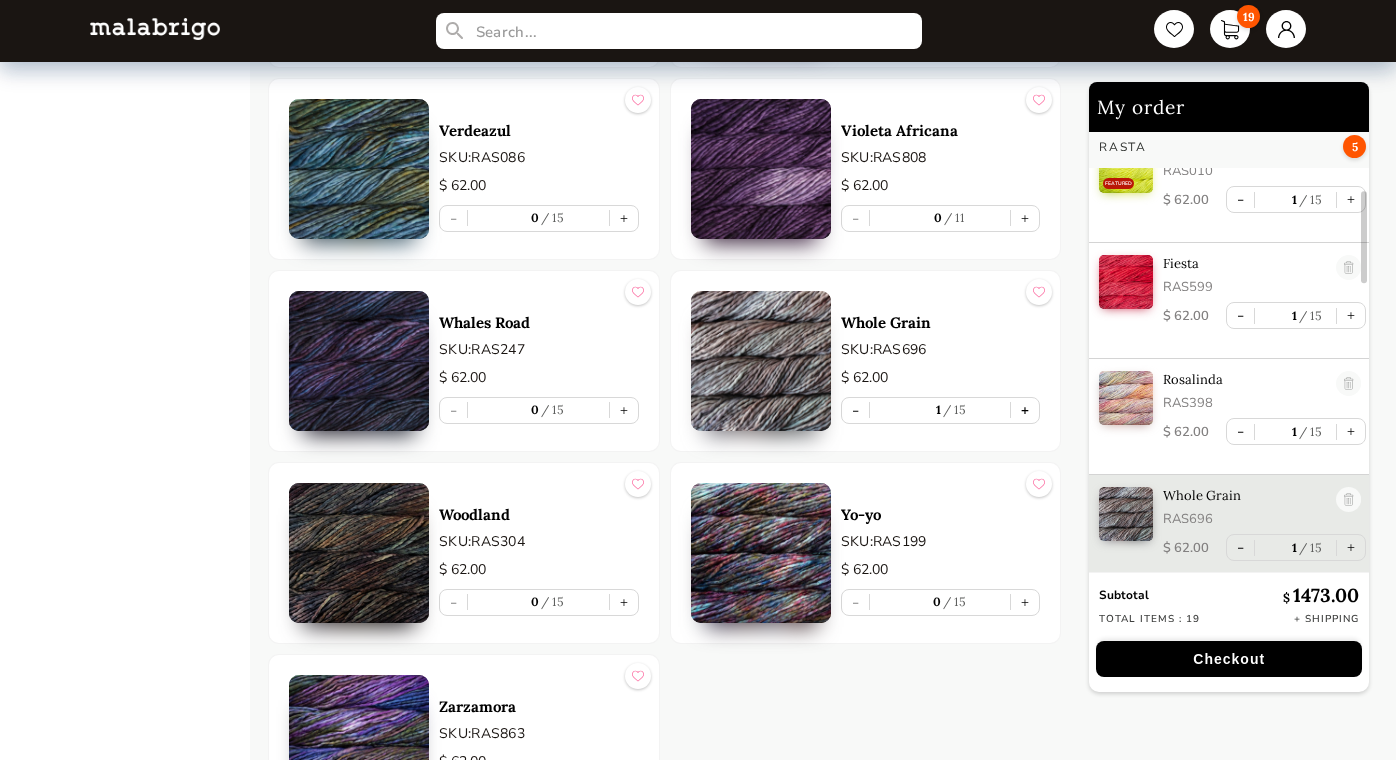 scroll, scrollTop: 317, scrollLeft: 0, axis: vertical 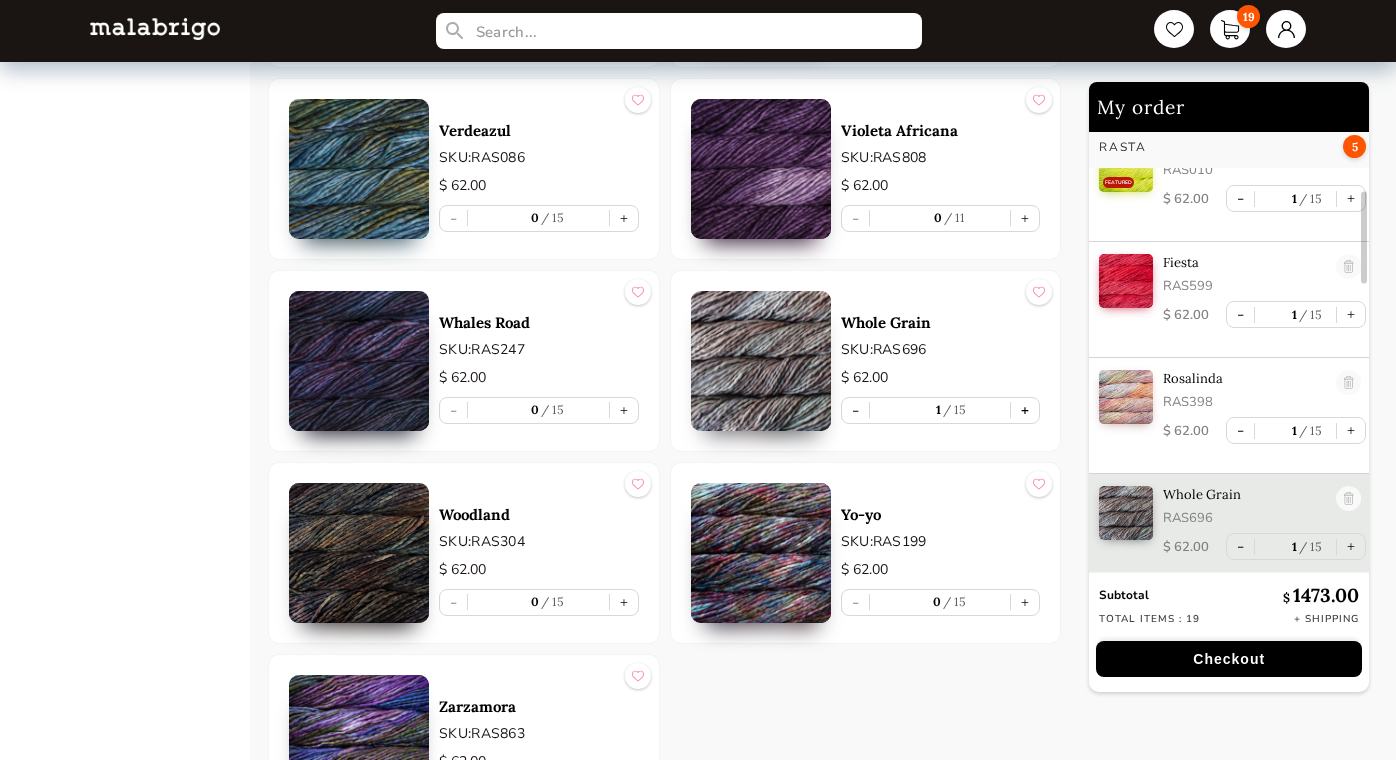 click on "+" at bounding box center (1025, 410) 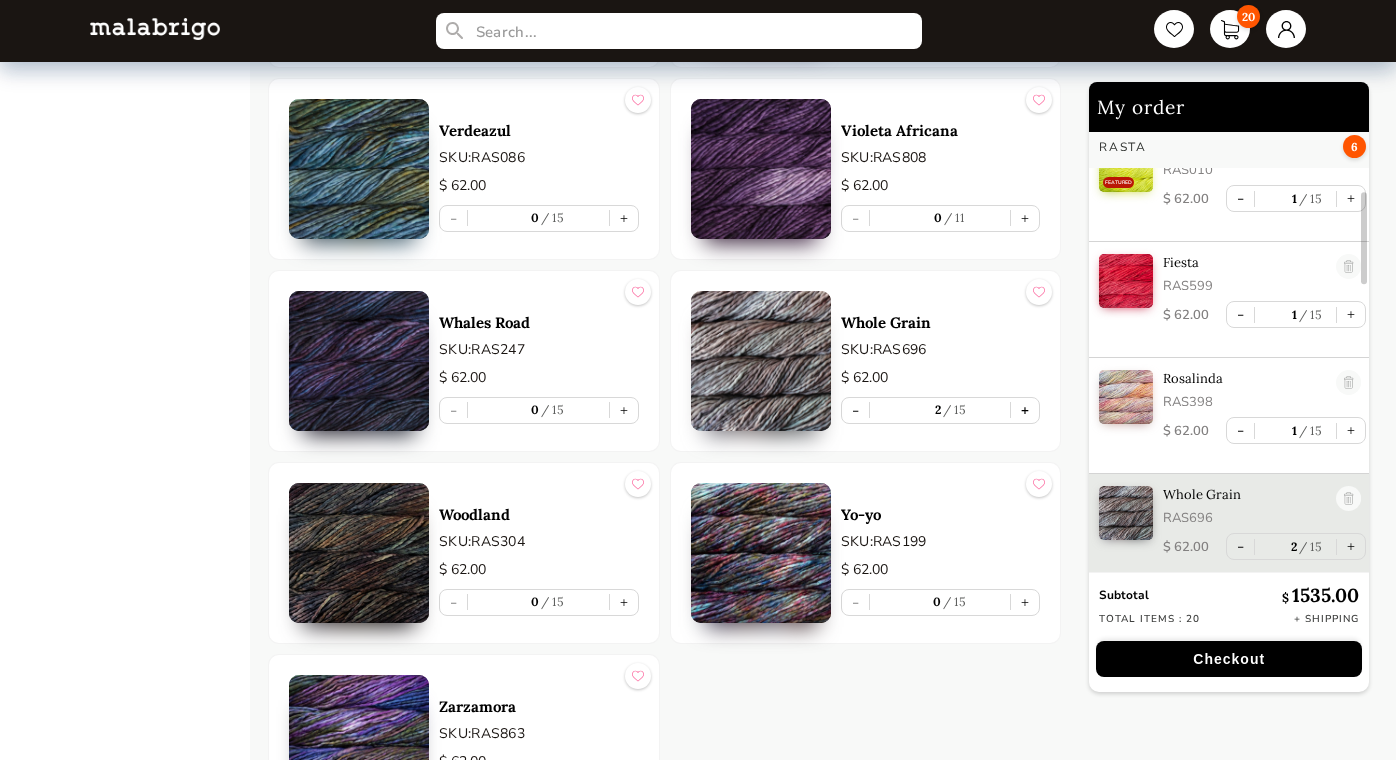 scroll, scrollTop: 334, scrollLeft: 0, axis: vertical 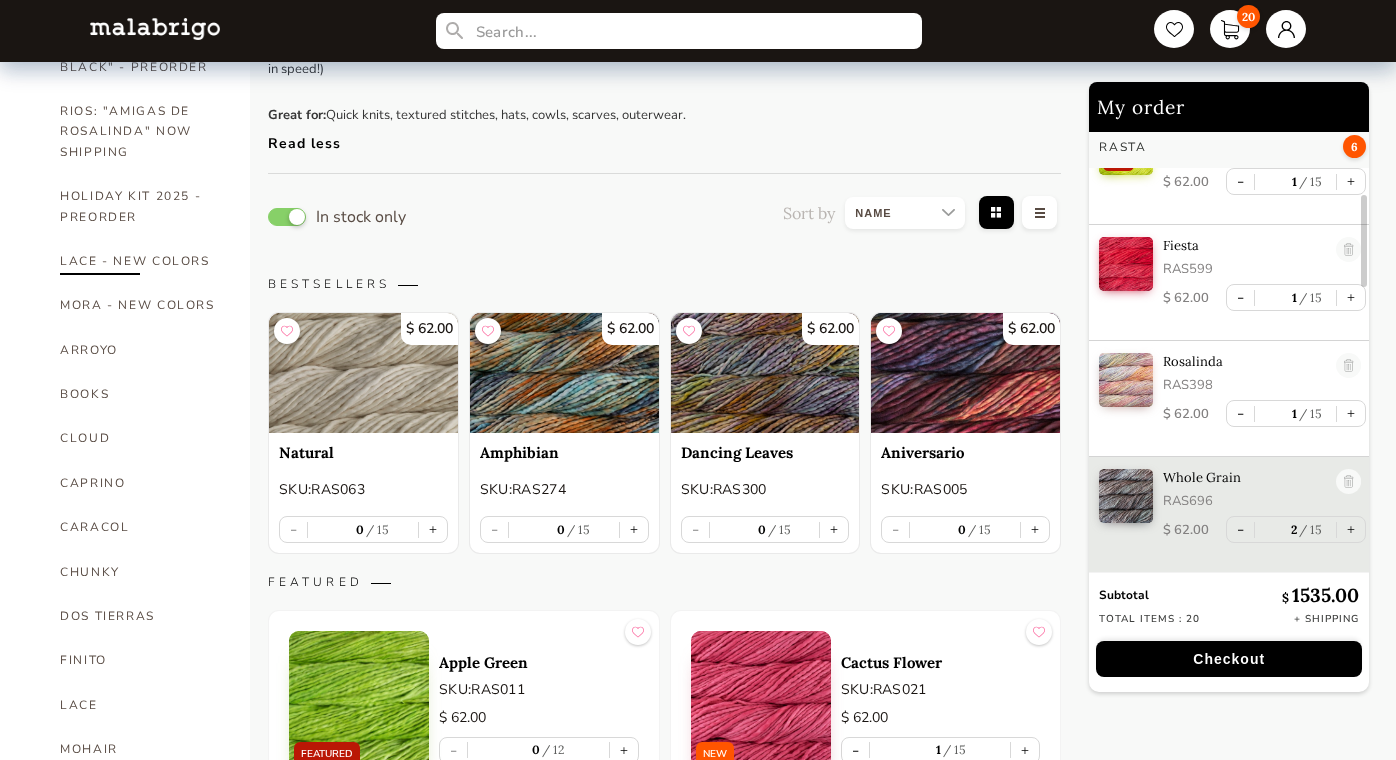 click on "LACE - NEW COLORS" at bounding box center (140, 261) 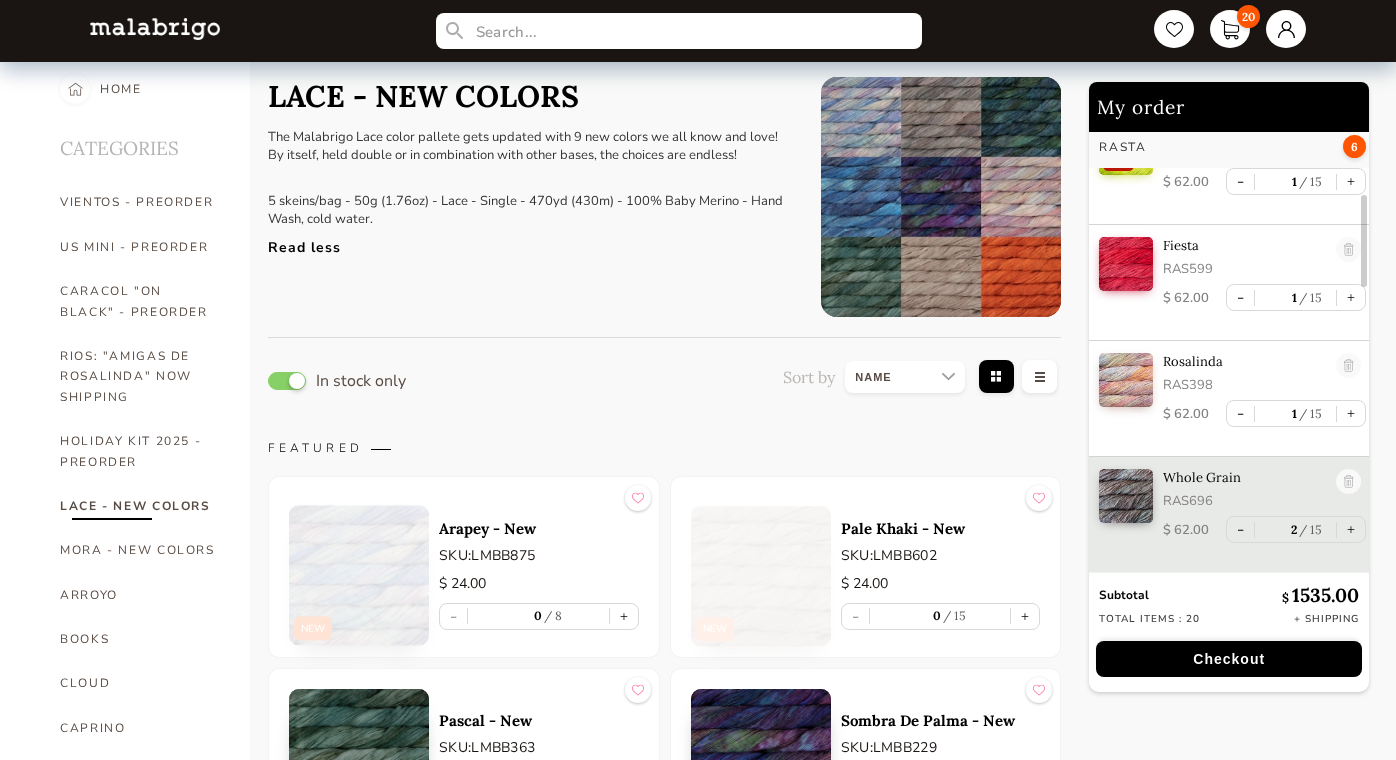 scroll, scrollTop: 0, scrollLeft: 0, axis: both 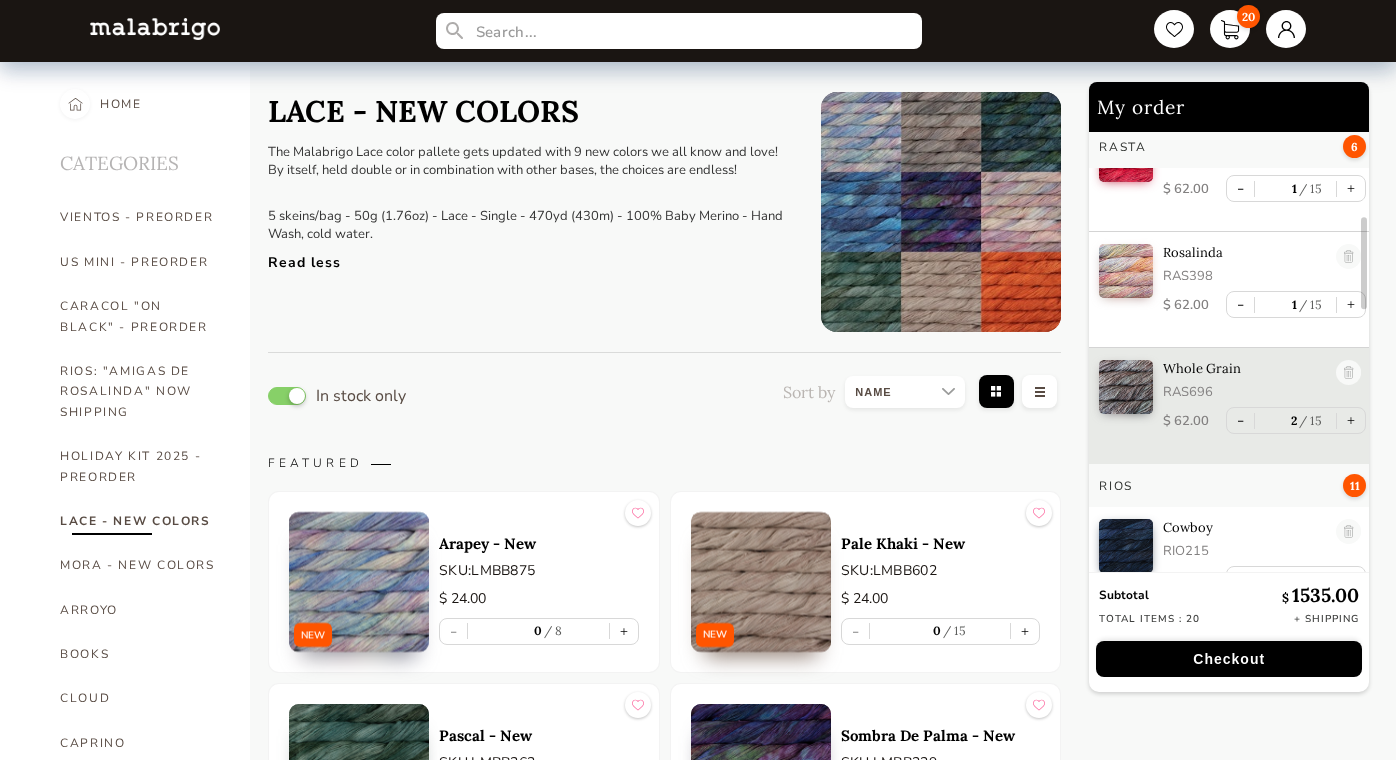 click on "Checkout" at bounding box center (1229, 659) 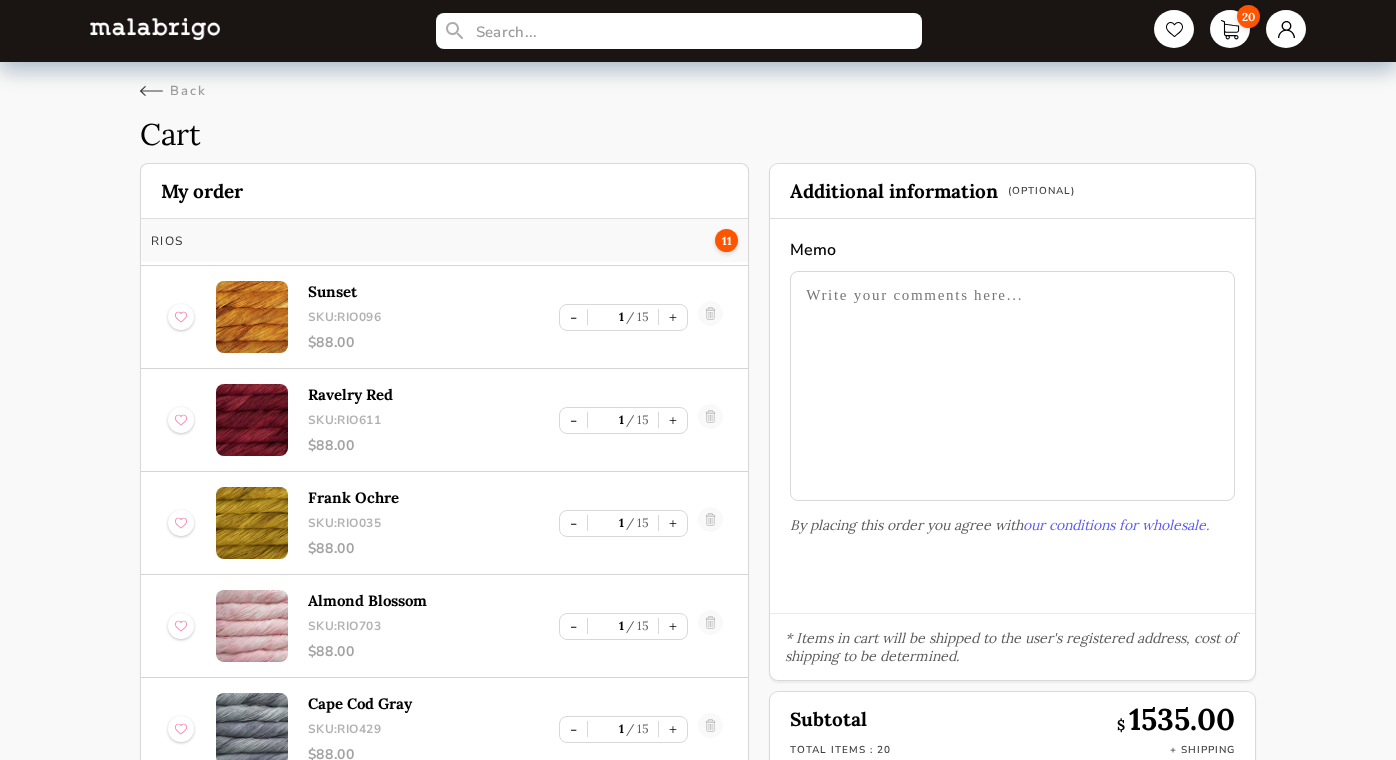 scroll, scrollTop: 1237, scrollLeft: 0, axis: vertical 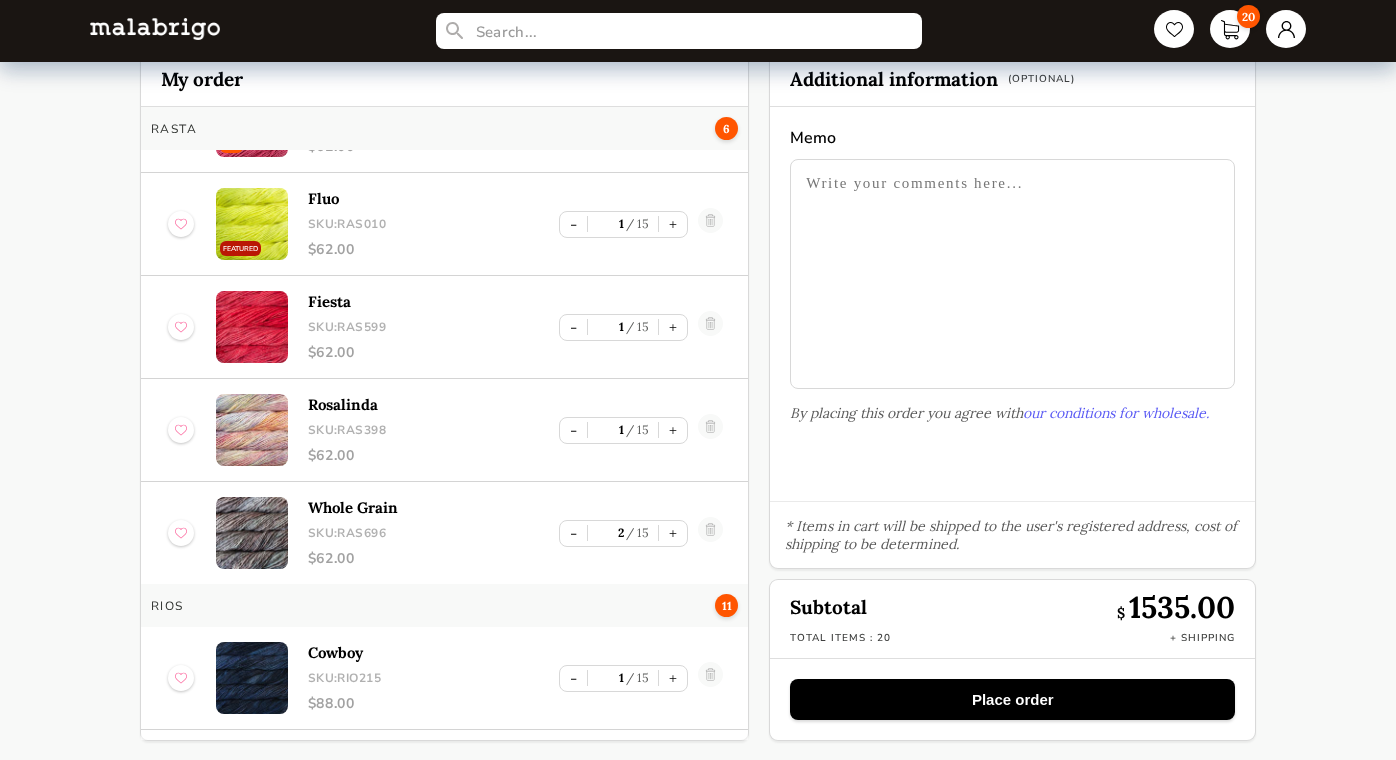 click at bounding box center [1012, 274] 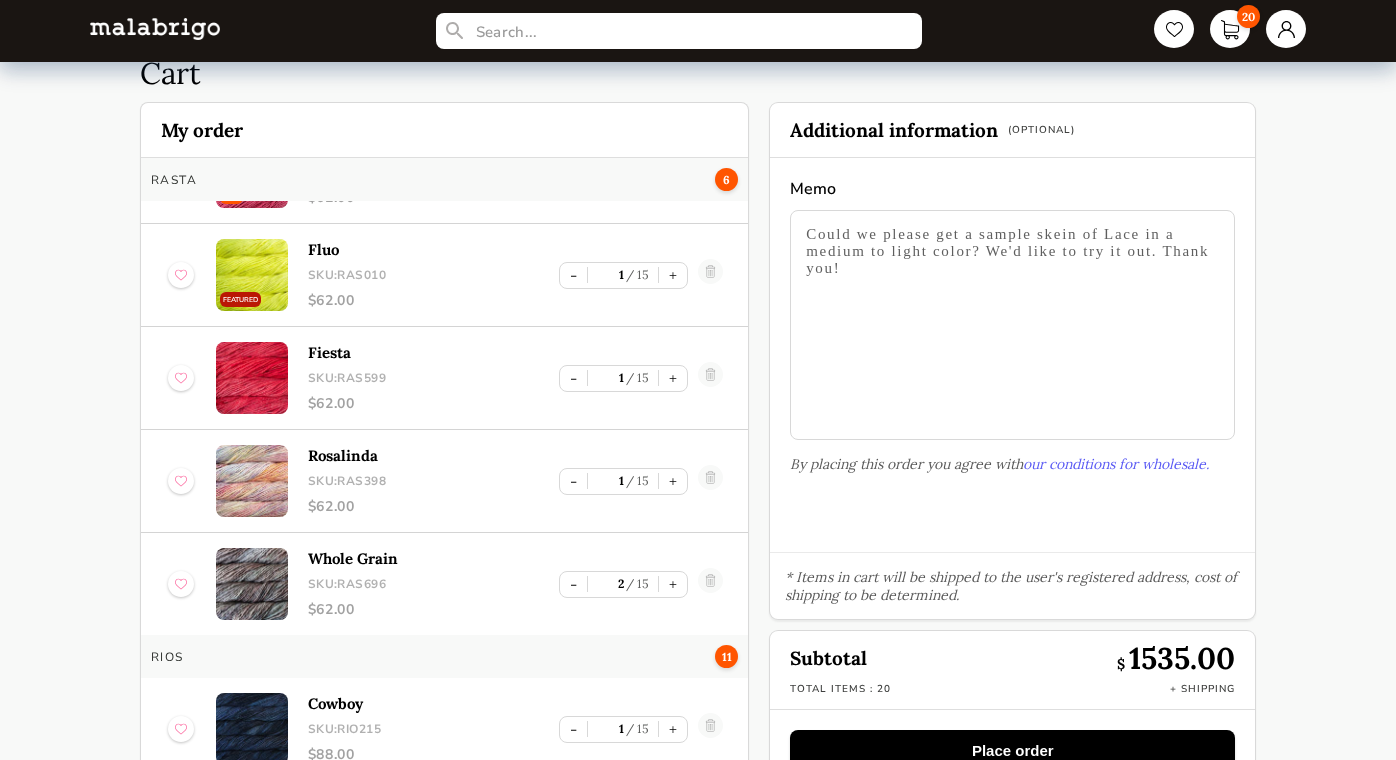 scroll, scrollTop: 112, scrollLeft: 0, axis: vertical 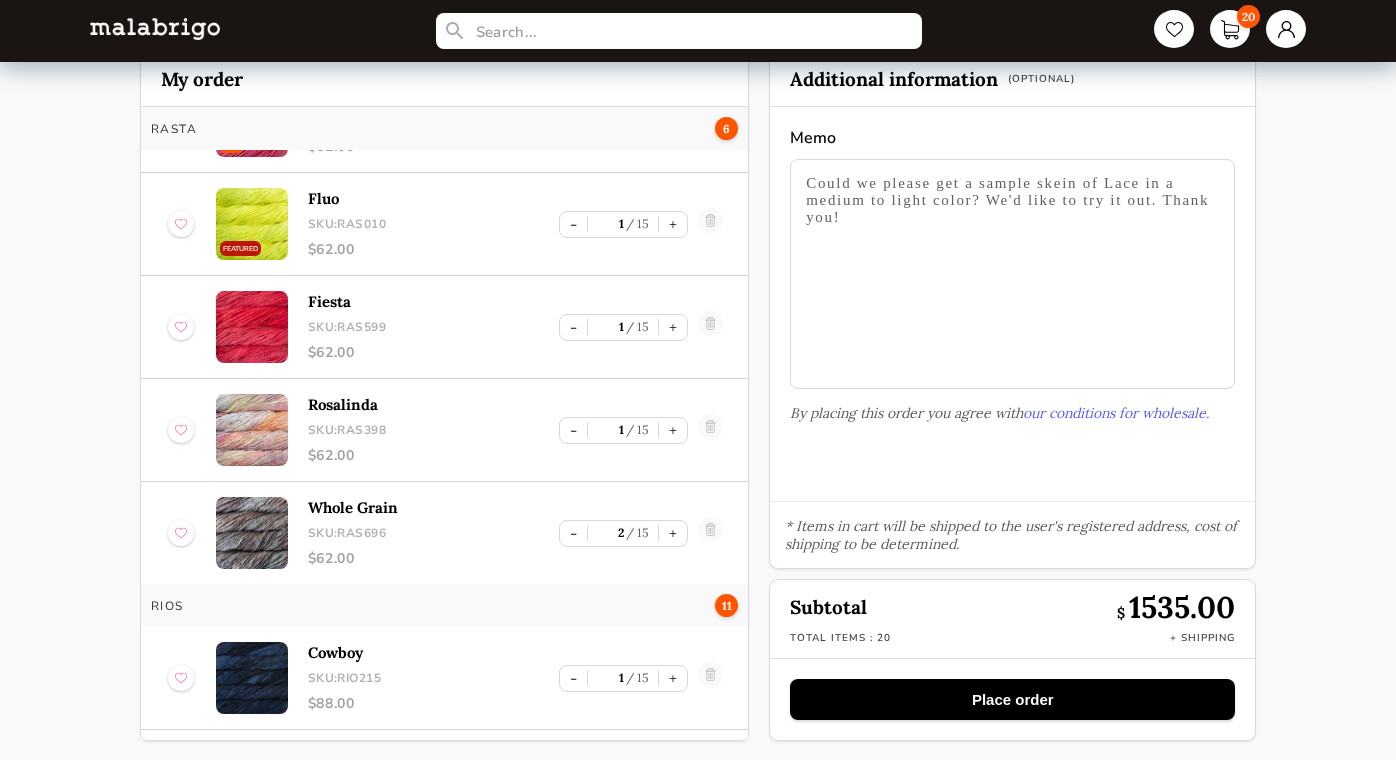 type on "Could we please get a sample skein of Lace in a medium to light color? We'd like to try it out. Thank you!" 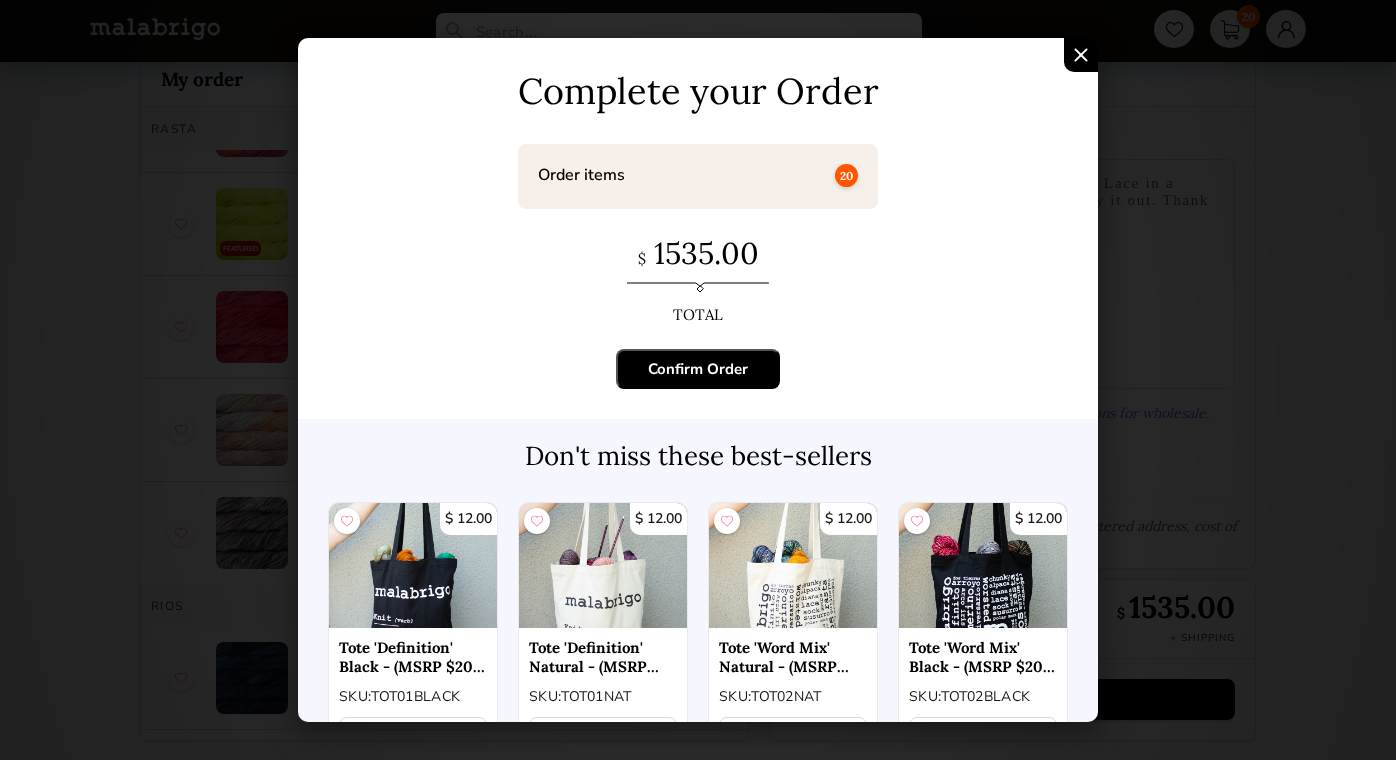 scroll, scrollTop: 62, scrollLeft: 0, axis: vertical 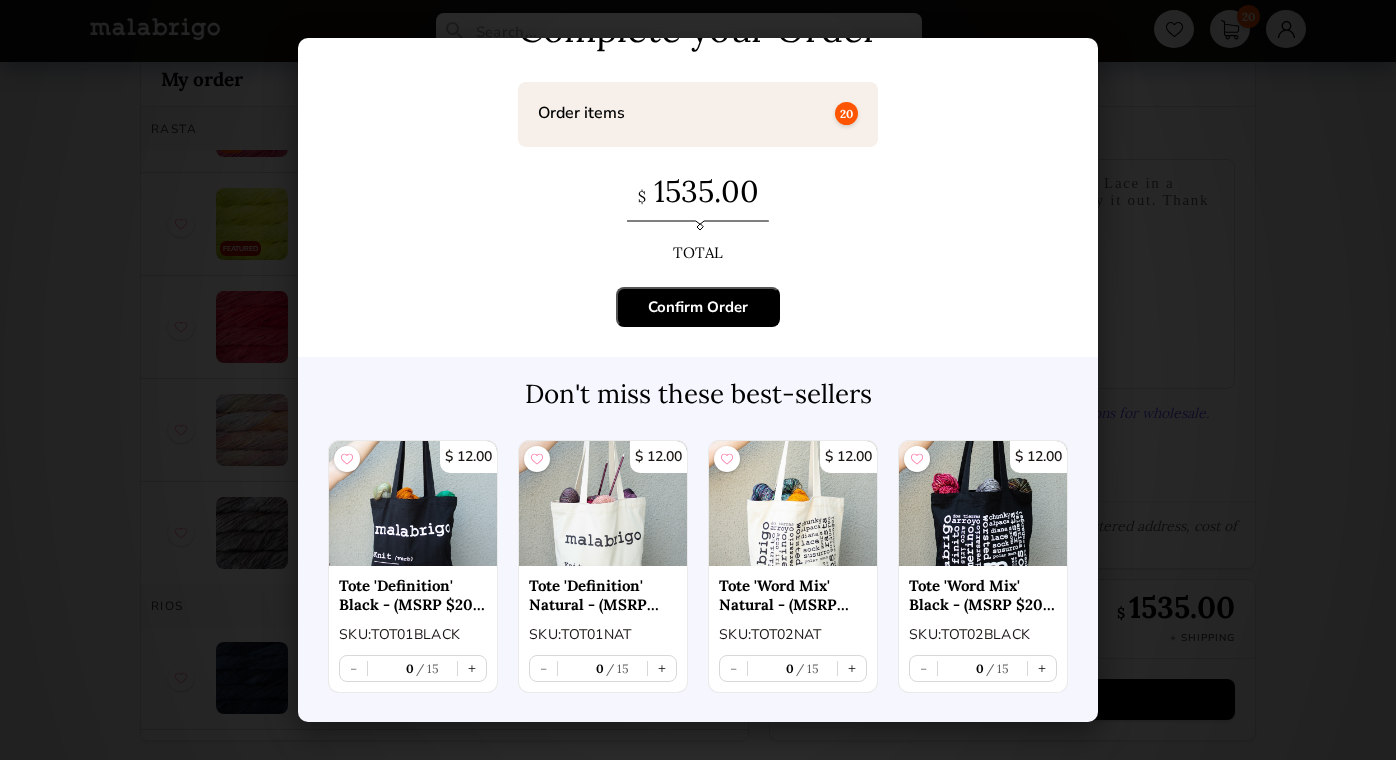 click on "Confirm Order" at bounding box center [698, 307] 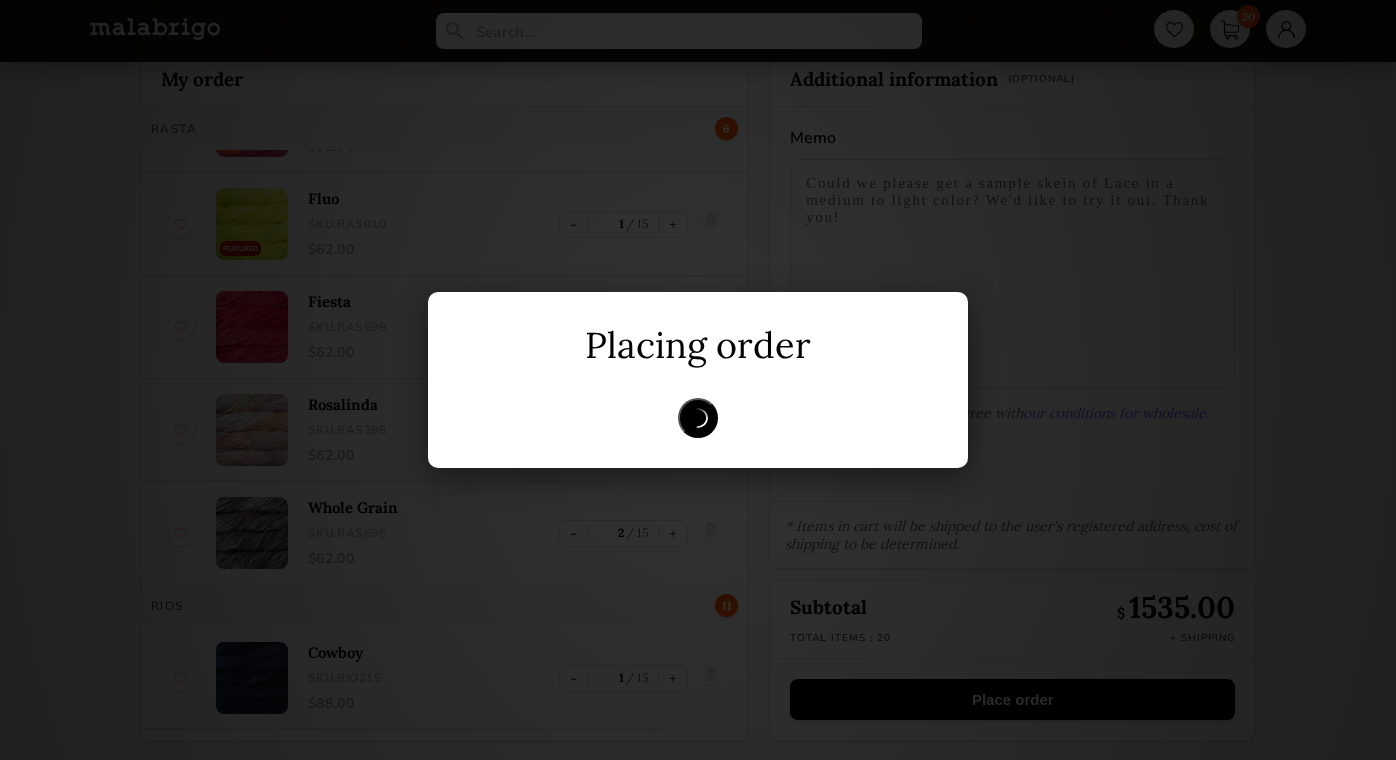 scroll, scrollTop: 0, scrollLeft: 0, axis: both 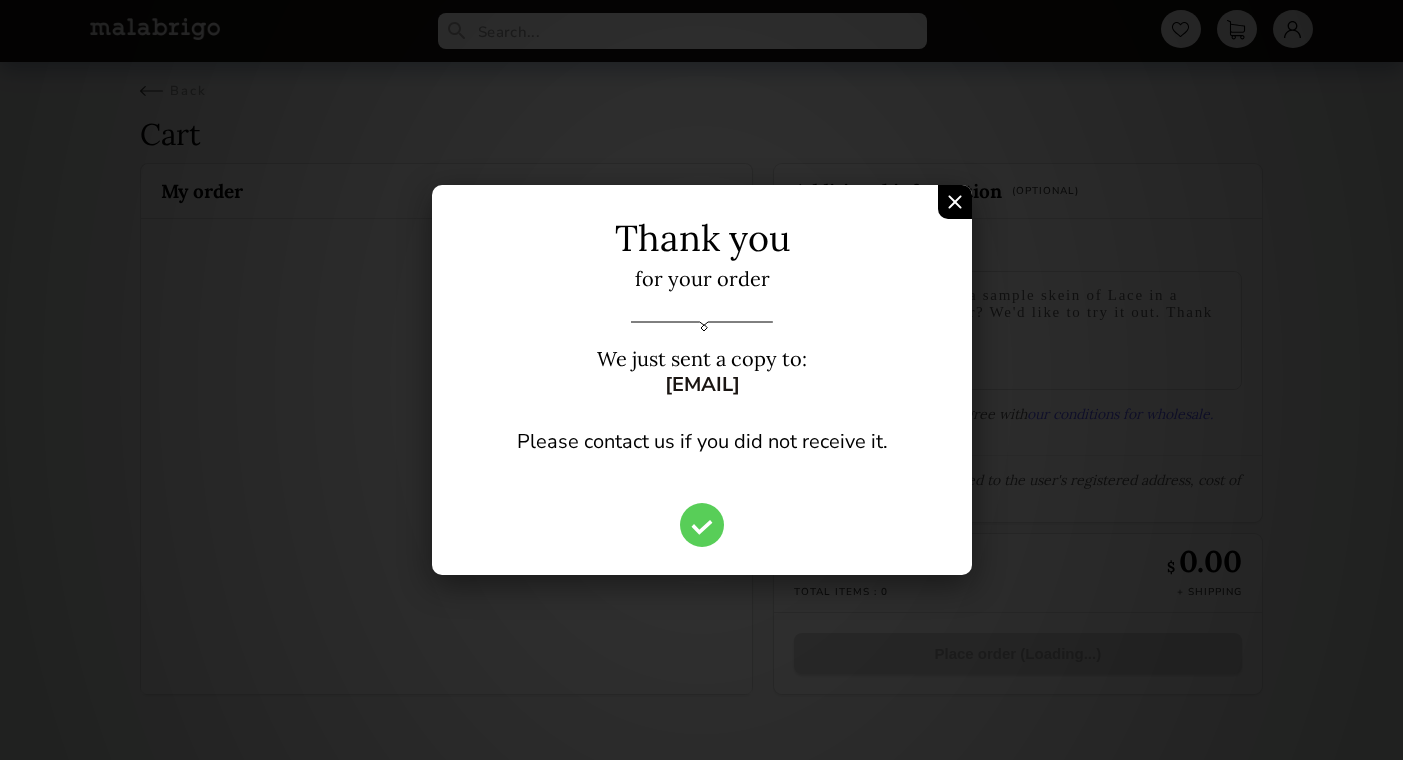 click at bounding box center (955, 202) 